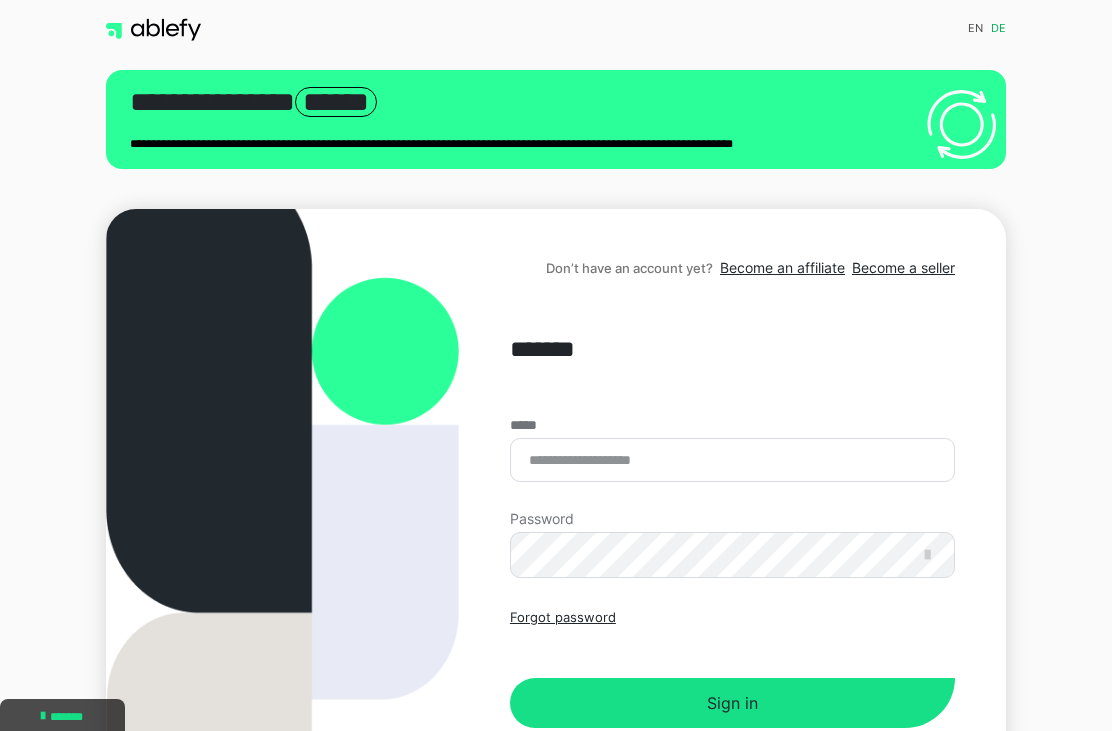 scroll, scrollTop: 0, scrollLeft: 0, axis: both 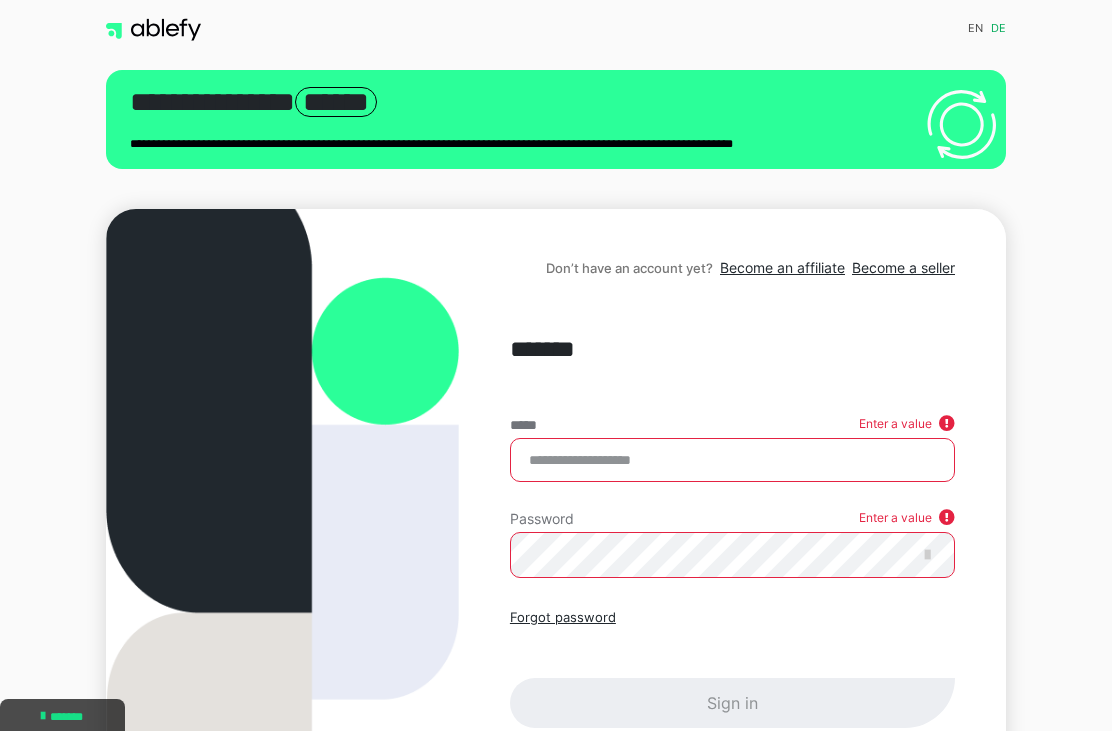 click on "Don’t have an account yet? Become an affiliate Become a seller ******* ***** Enter a value Password Enter a value Forgot password Sign in" at bounding box center (556, 510) 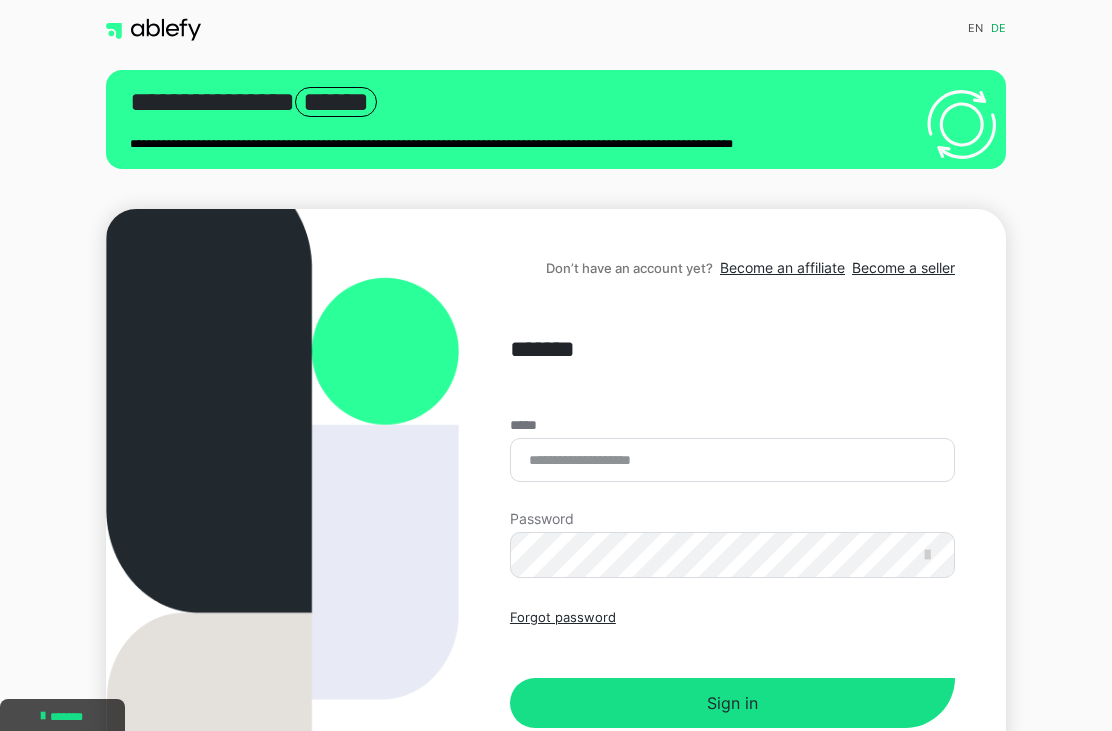 scroll, scrollTop: 0, scrollLeft: 0, axis: both 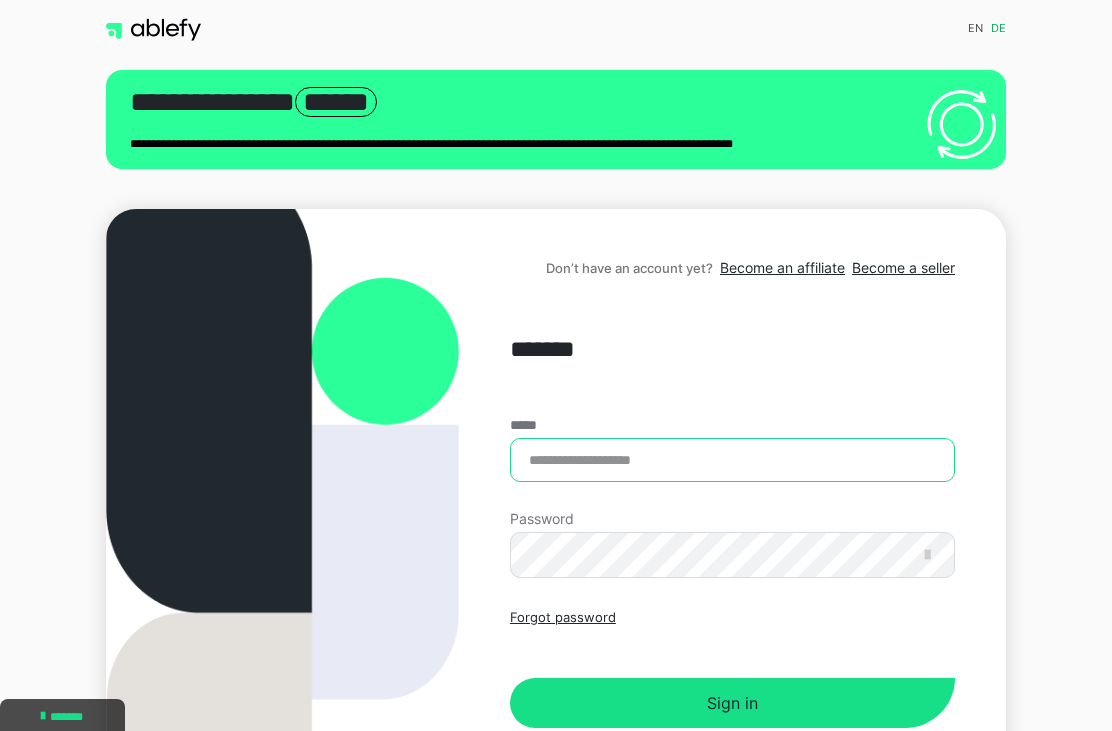 click on "*****" at bounding box center [732, 460] 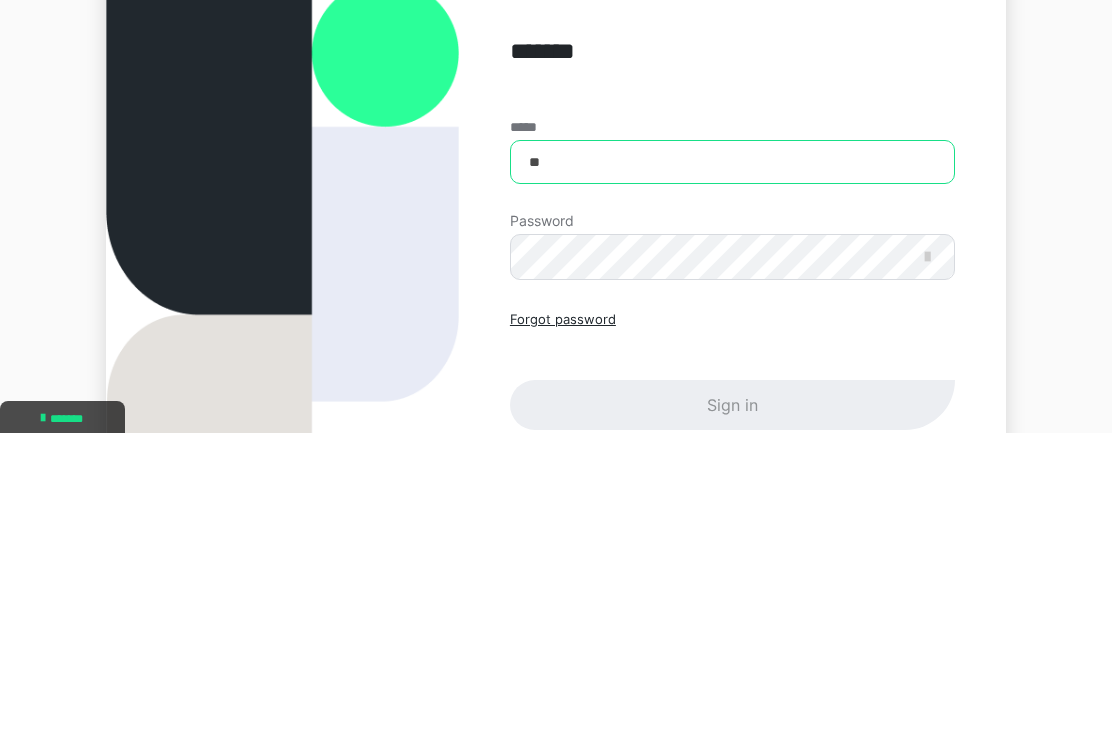 type on "*" 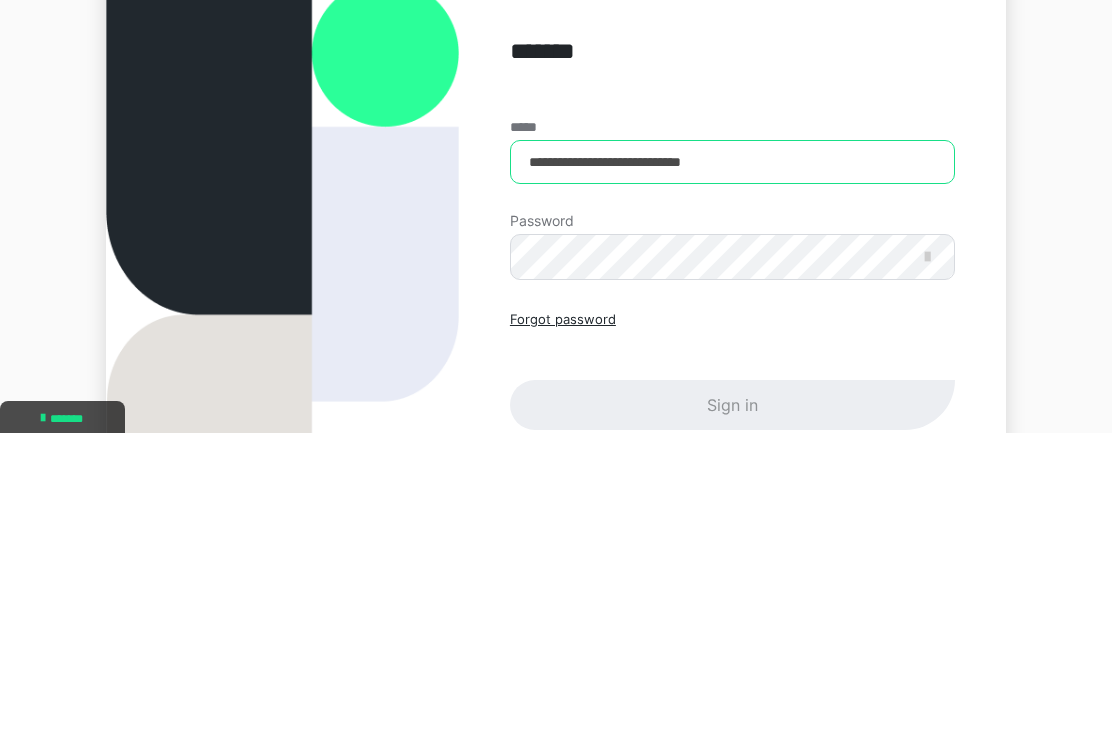 type on "**********" 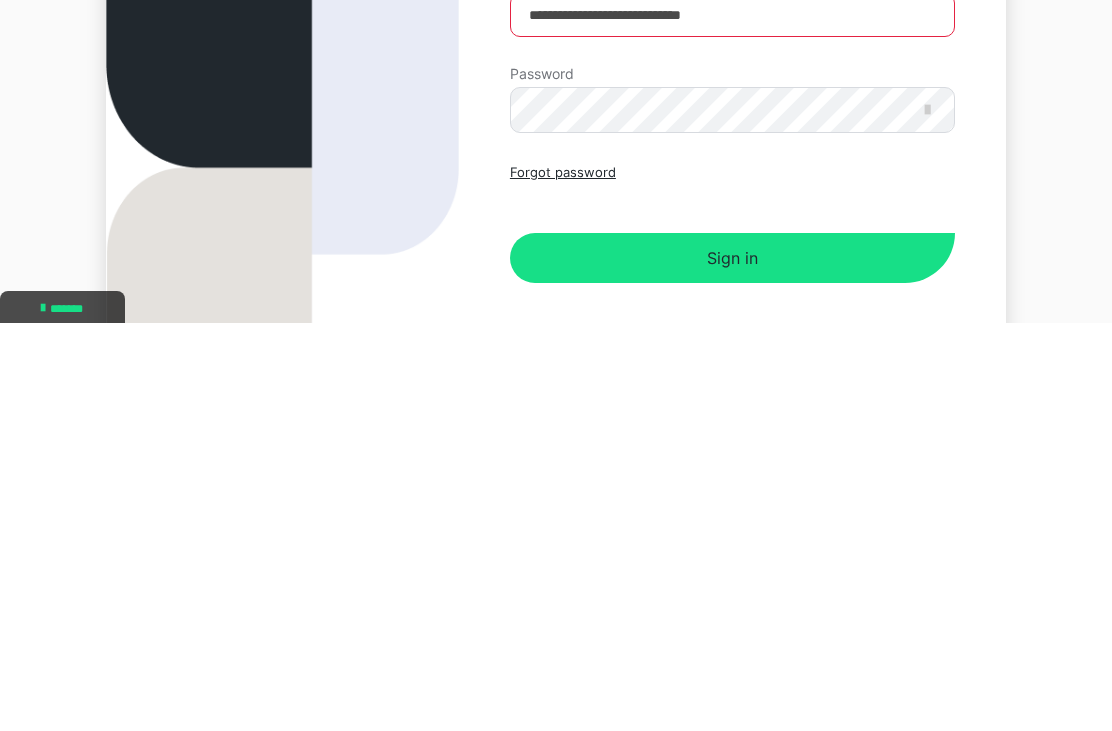 click on "Sign in" at bounding box center [732, 666] 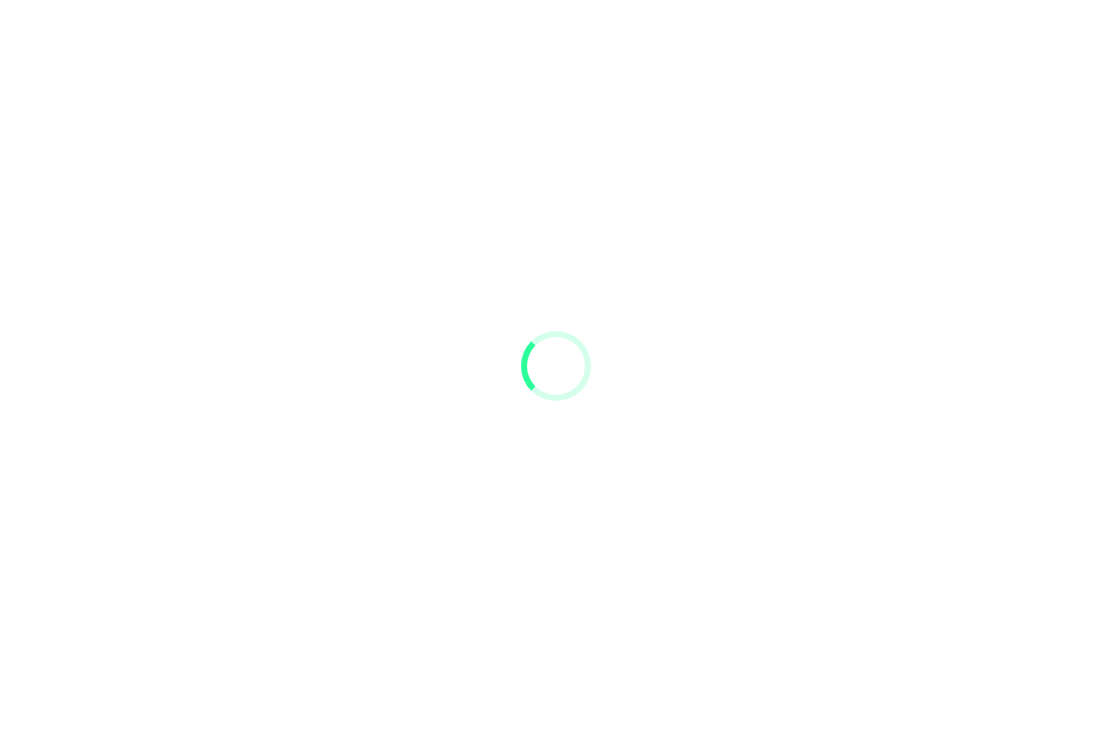 scroll, scrollTop: 0, scrollLeft: 0, axis: both 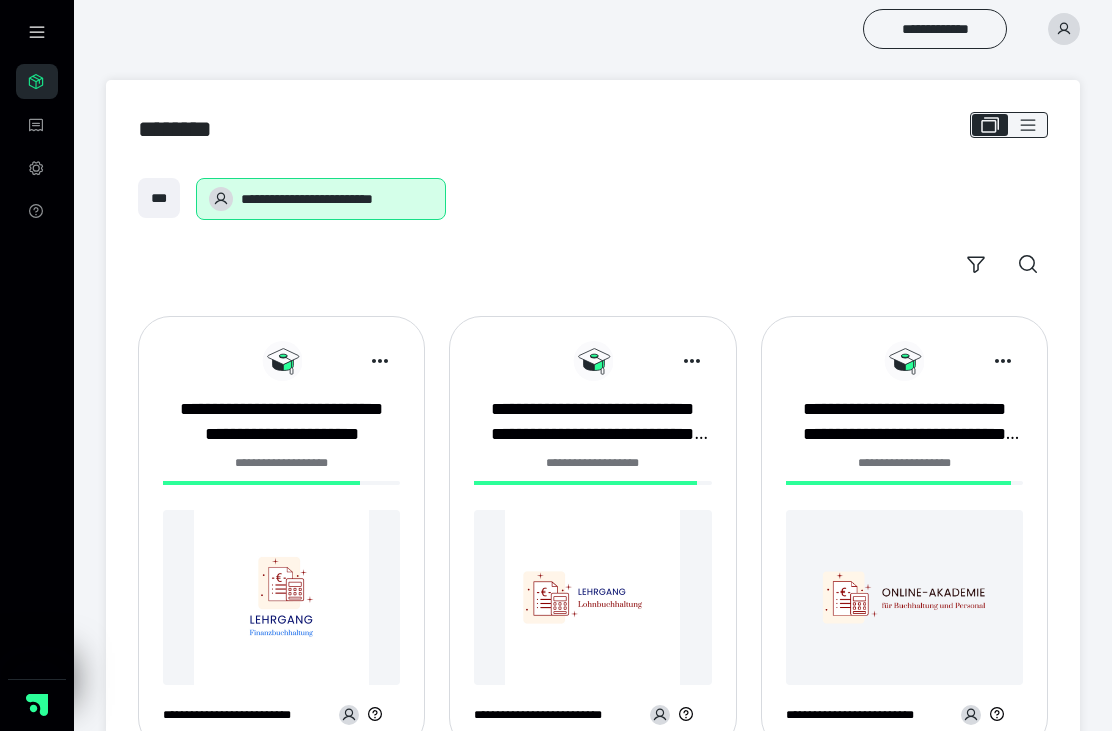 click on "**********" at bounding box center (281, 421) 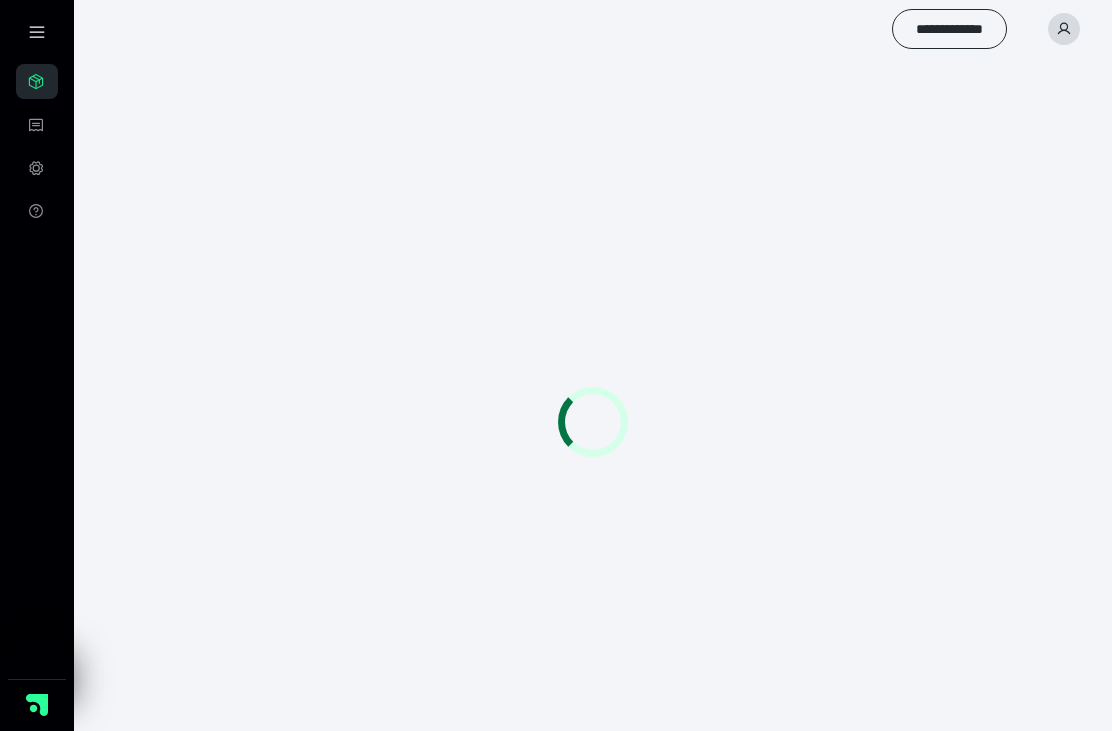 scroll, scrollTop: 0, scrollLeft: 0, axis: both 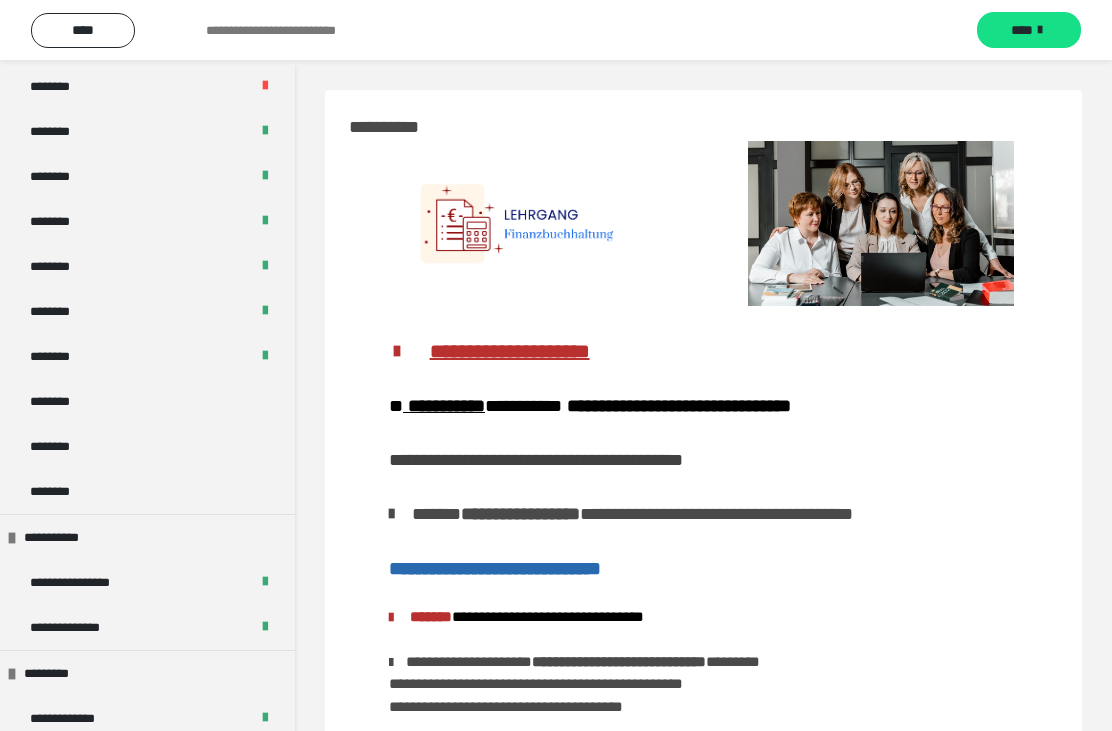 click on "********" at bounding box center (61, 401) 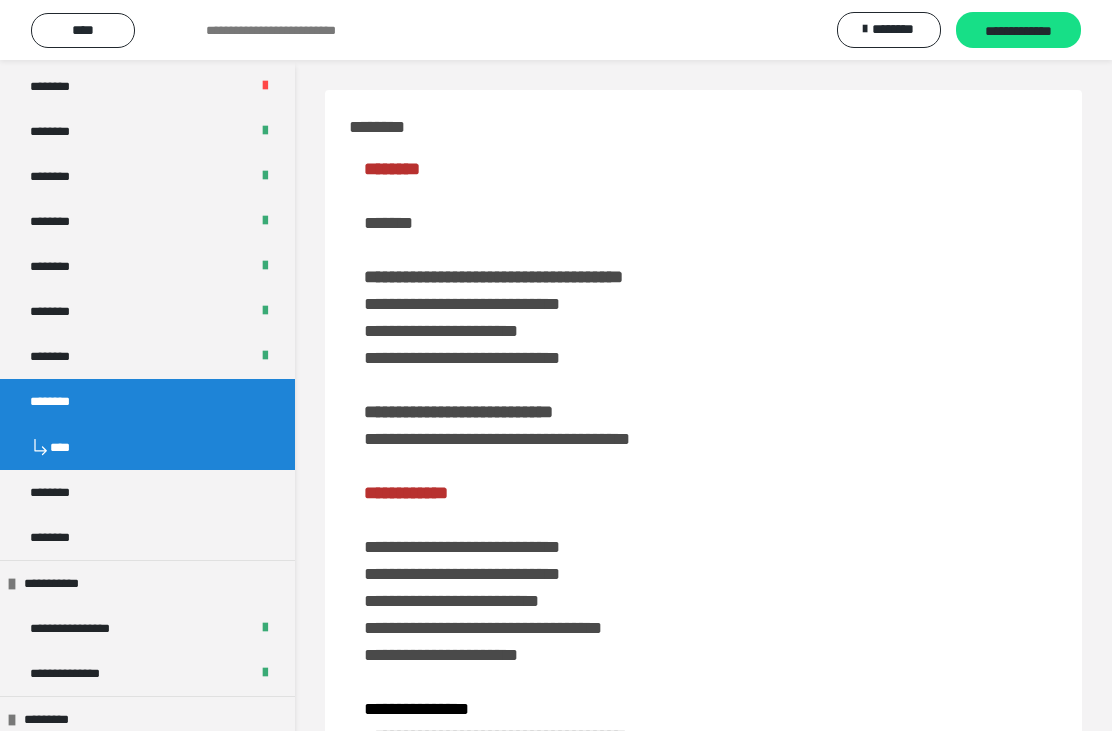 click on "**********" at bounding box center (1018, 31) 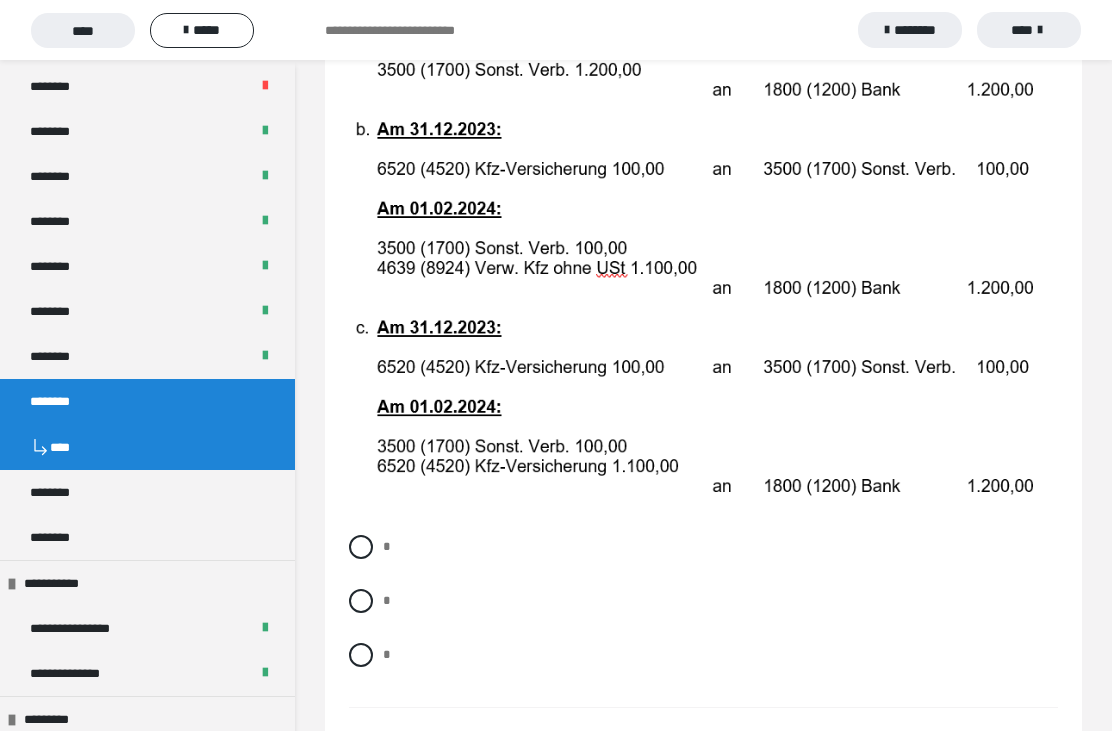scroll, scrollTop: 3972, scrollLeft: 0, axis: vertical 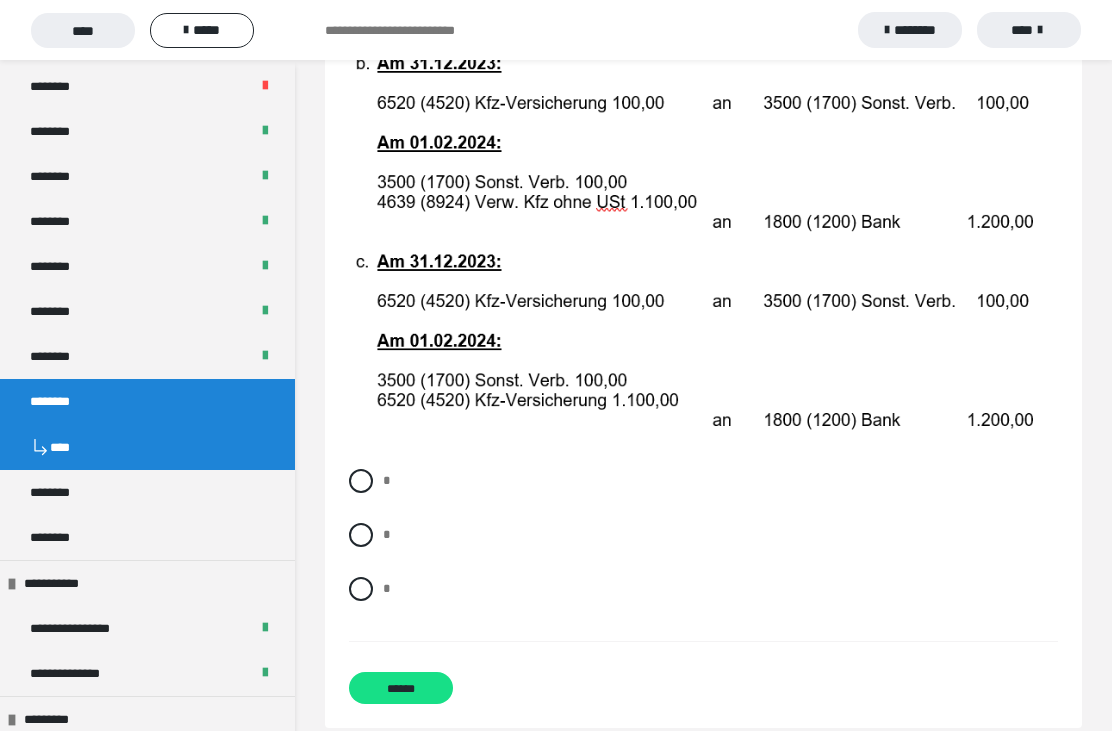 click at bounding box center [361, 589] 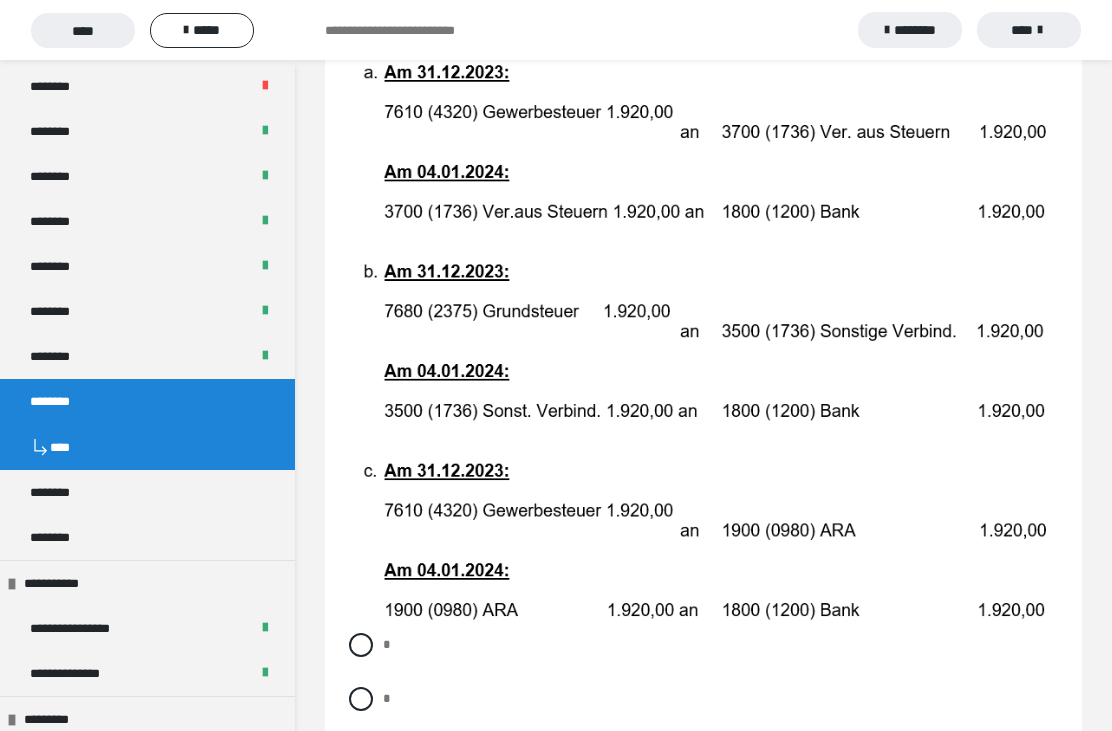 scroll, scrollTop: 2927, scrollLeft: 0, axis: vertical 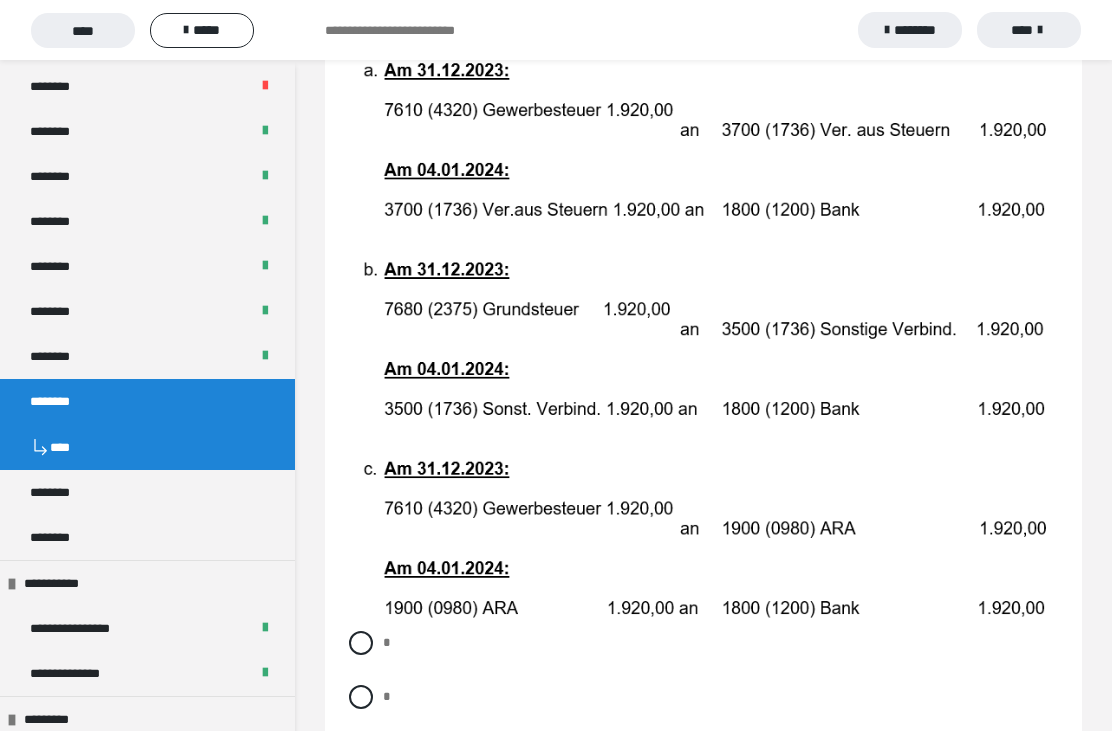 click at bounding box center [361, 643] 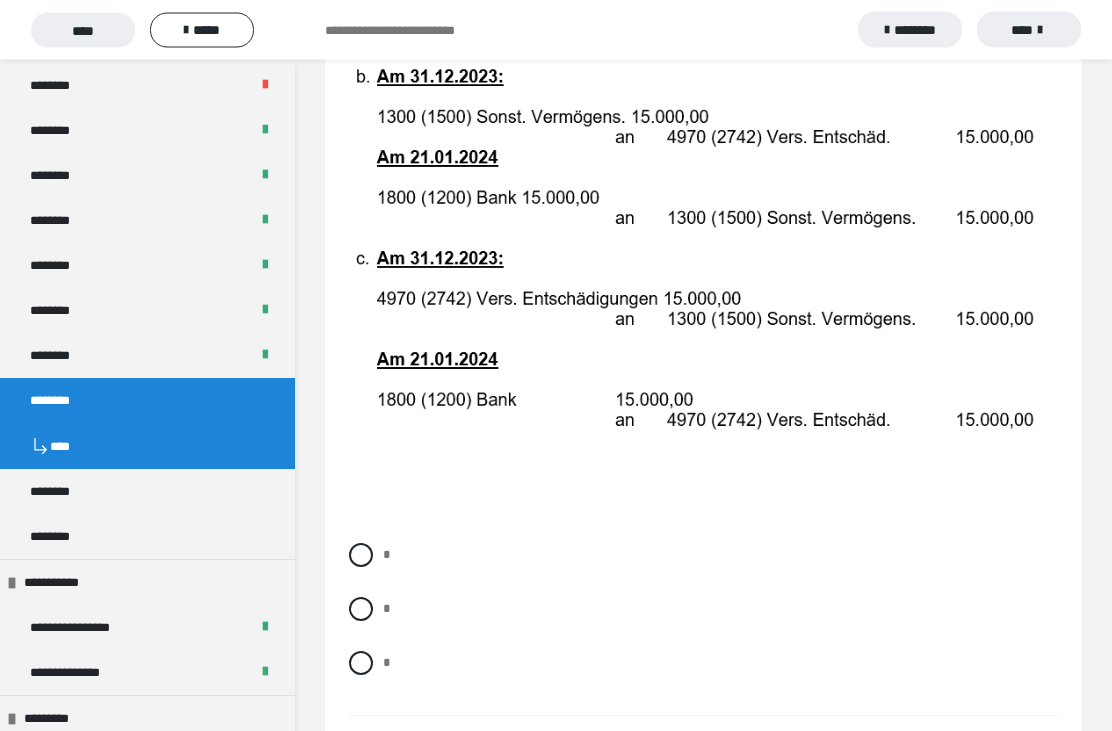 scroll, scrollTop: 2200, scrollLeft: 0, axis: vertical 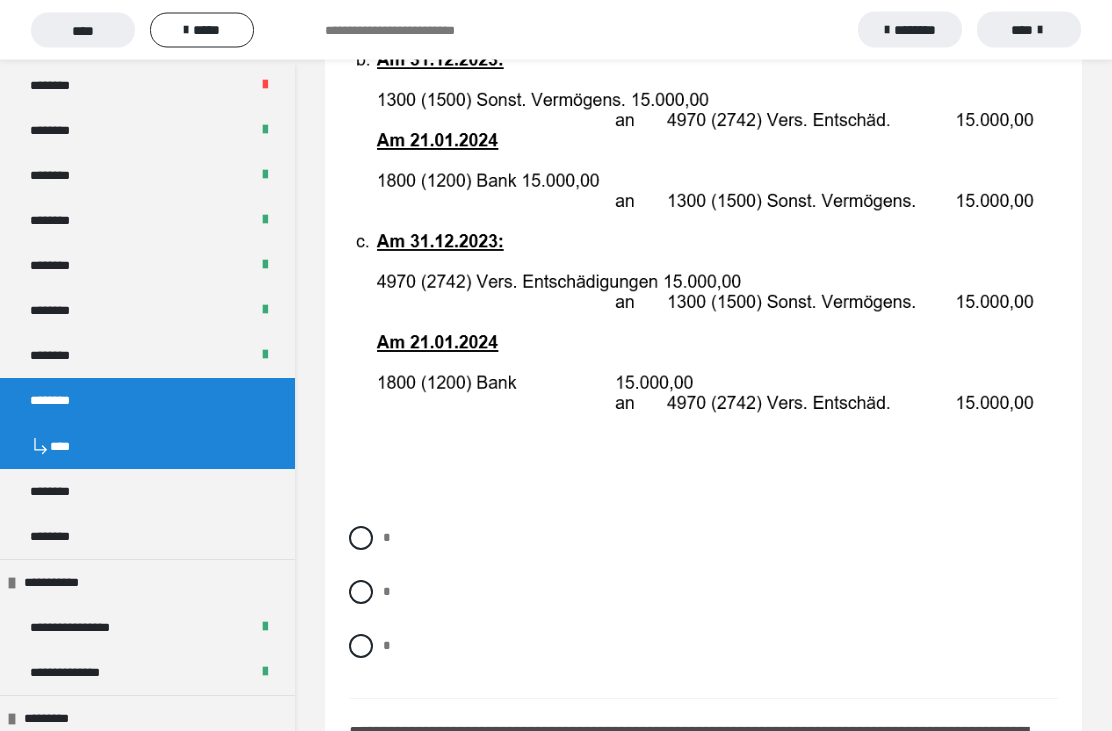 click at bounding box center [361, 593] 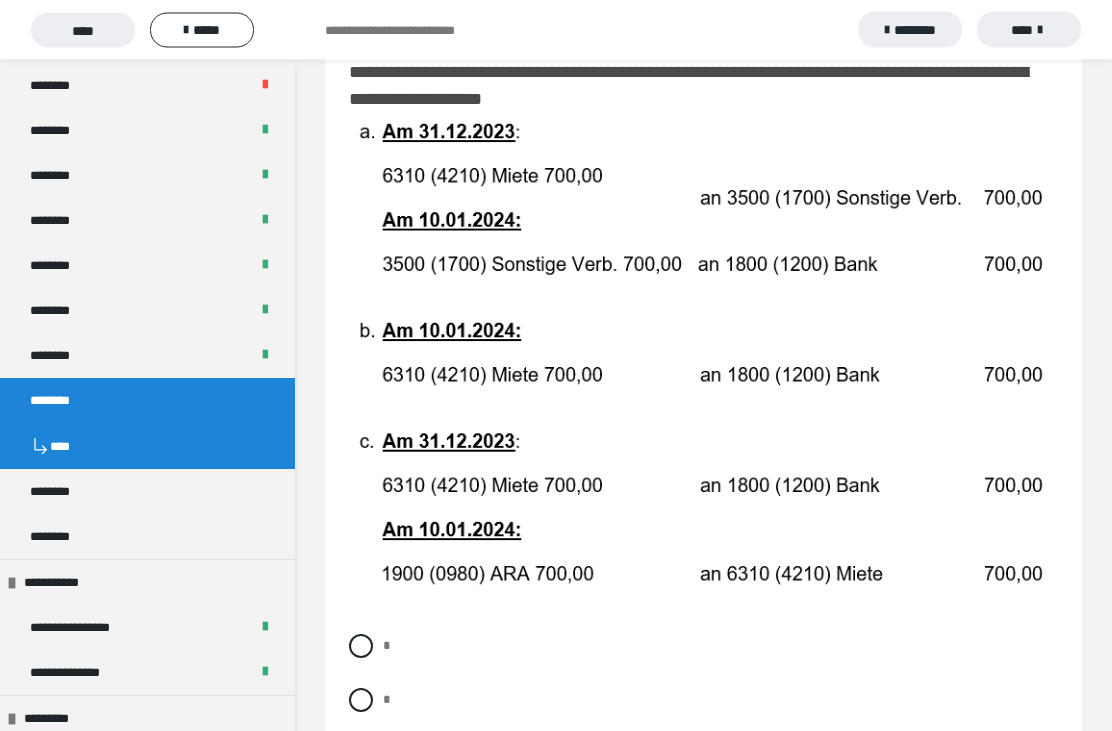 scroll, scrollTop: 1182, scrollLeft: 0, axis: vertical 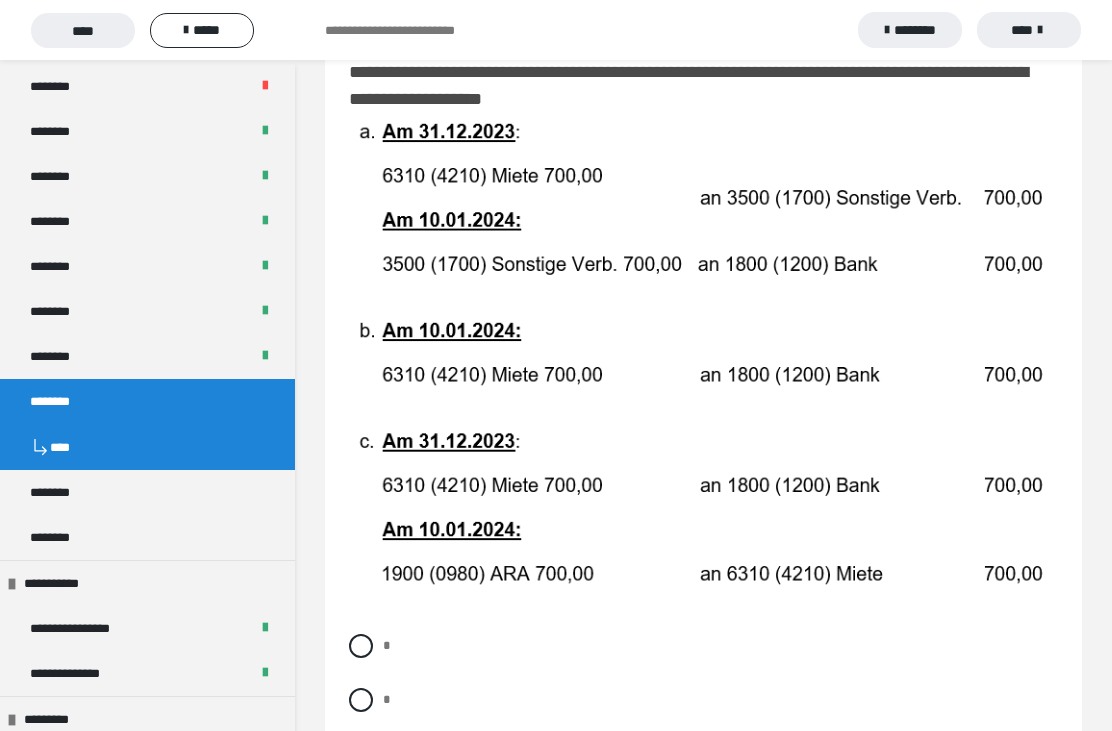 click at bounding box center [361, 646] 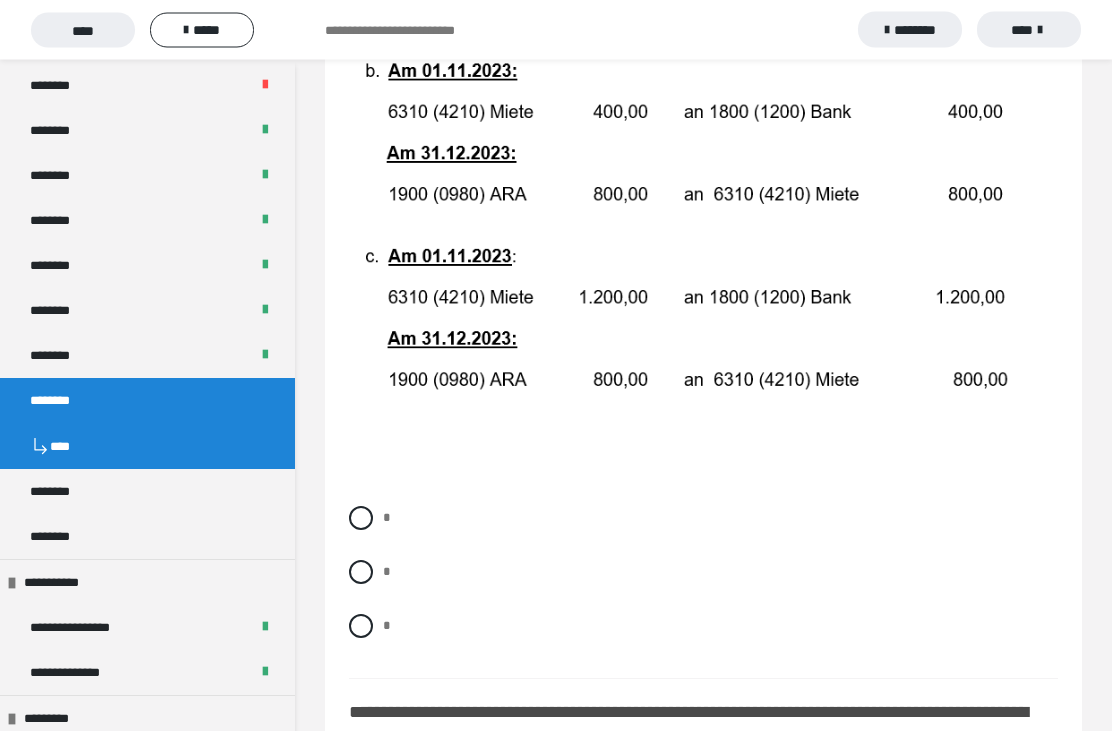 scroll, scrollTop: 547, scrollLeft: 0, axis: vertical 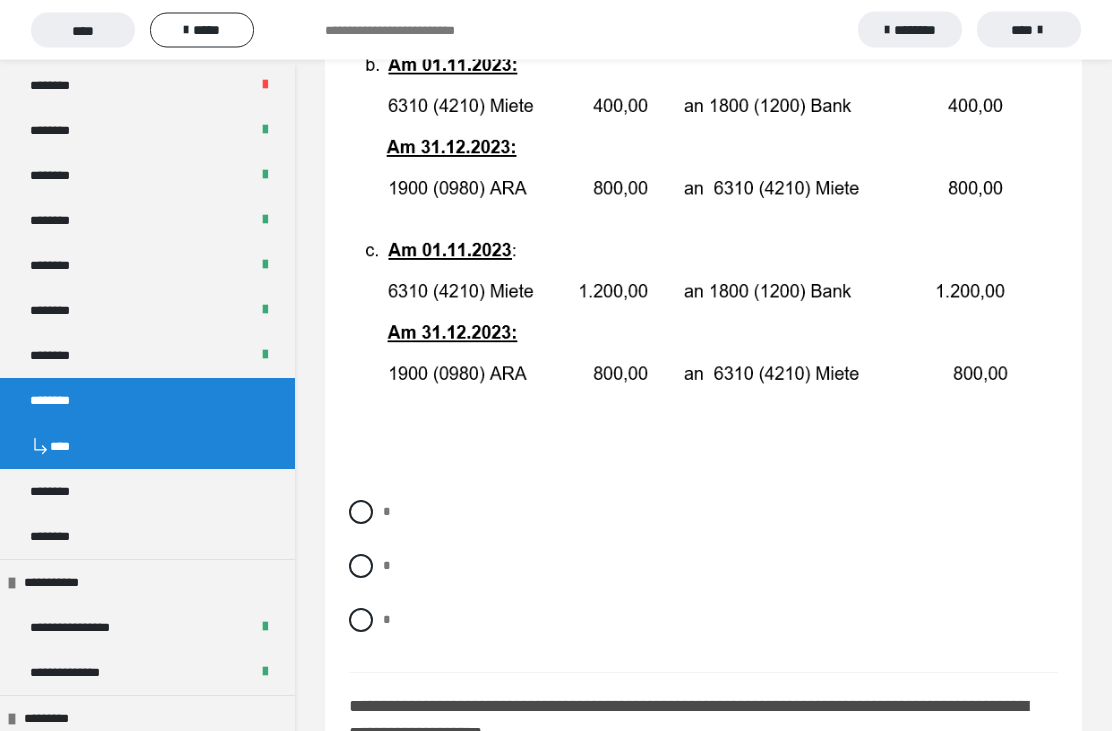 click at bounding box center [361, 621] 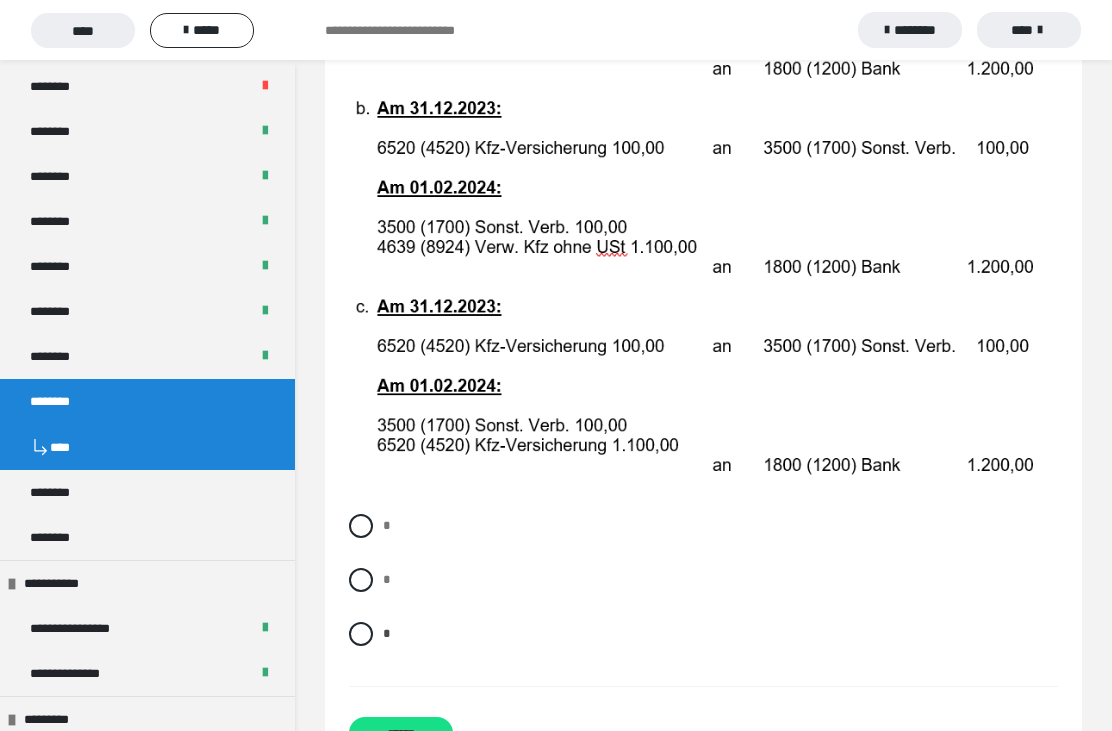 scroll, scrollTop: 3972, scrollLeft: 0, axis: vertical 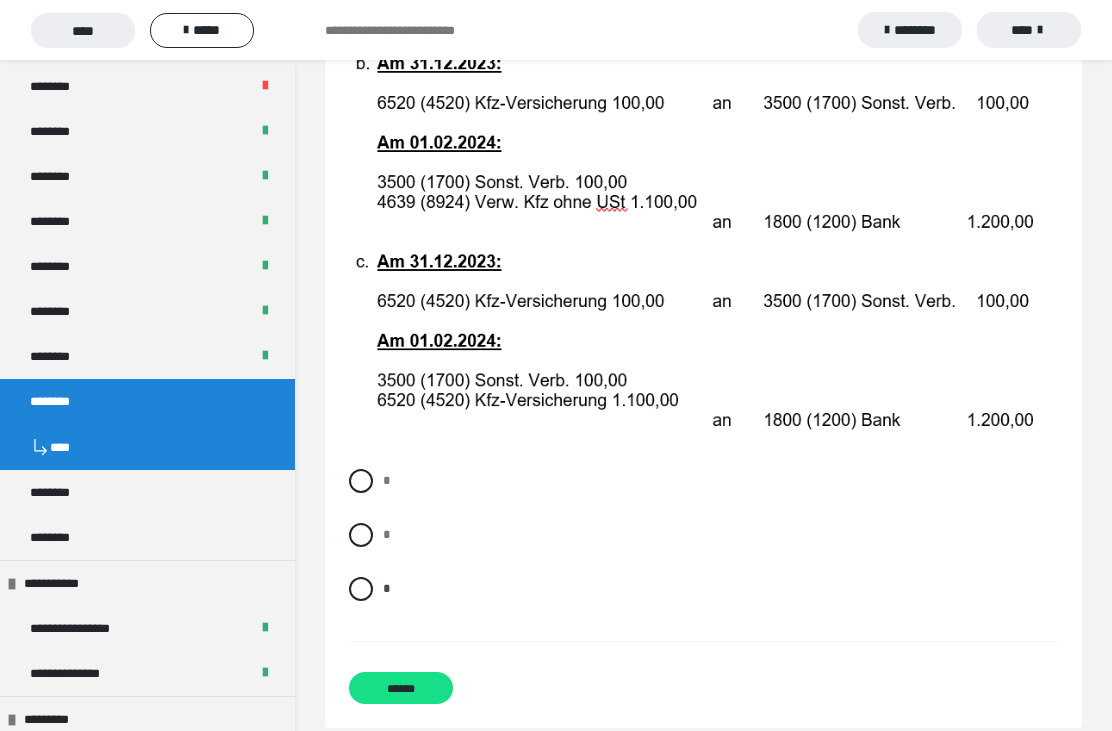 click on "******" at bounding box center [401, 688] 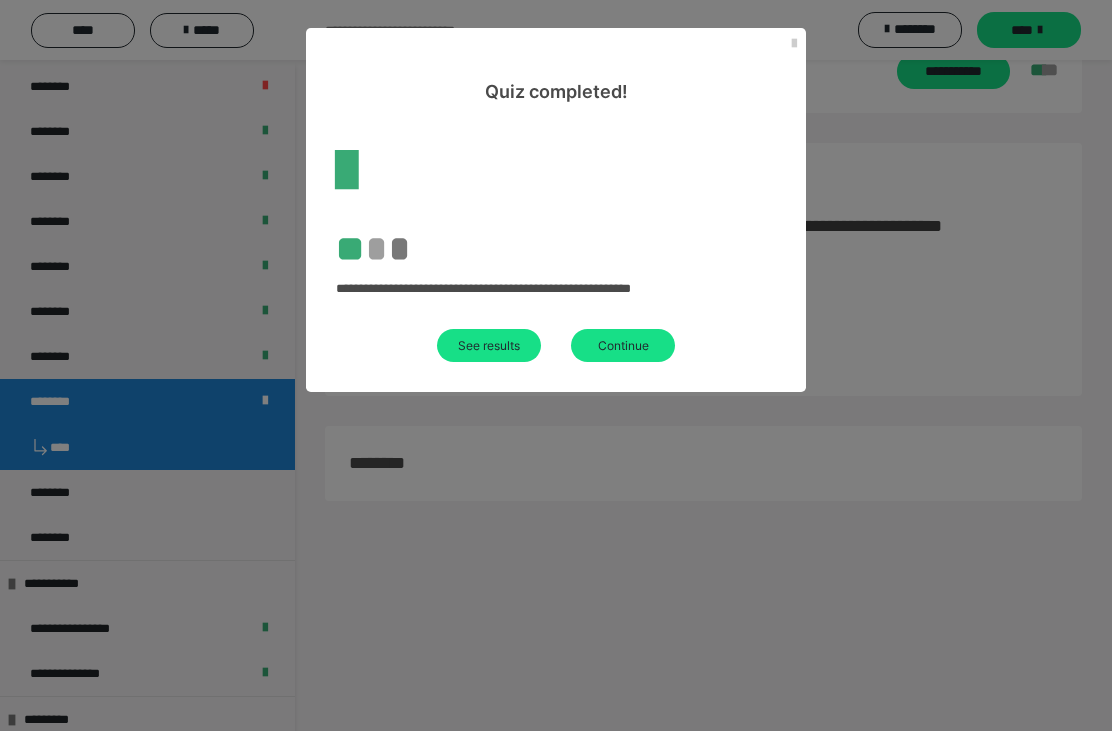scroll, scrollTop: 60, scrollLeft: 0, axis: vertical 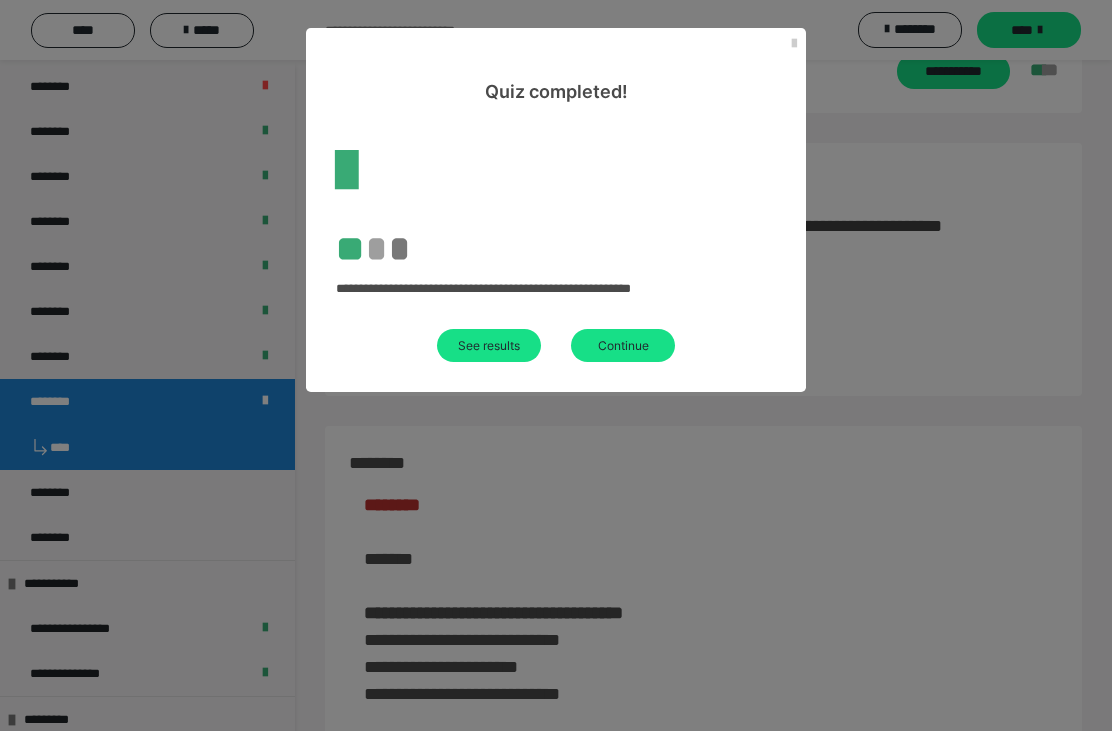 click on "See results" at bounding box center (489, 345) 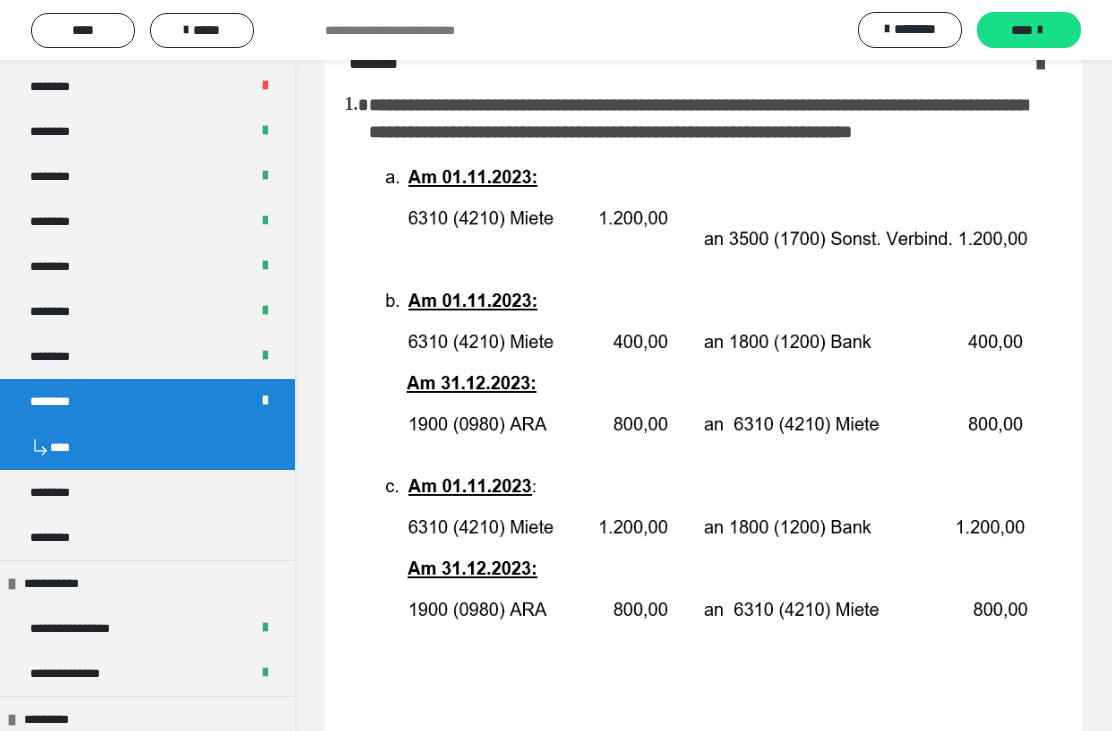 click on "********" at bounding box center (61, 492) 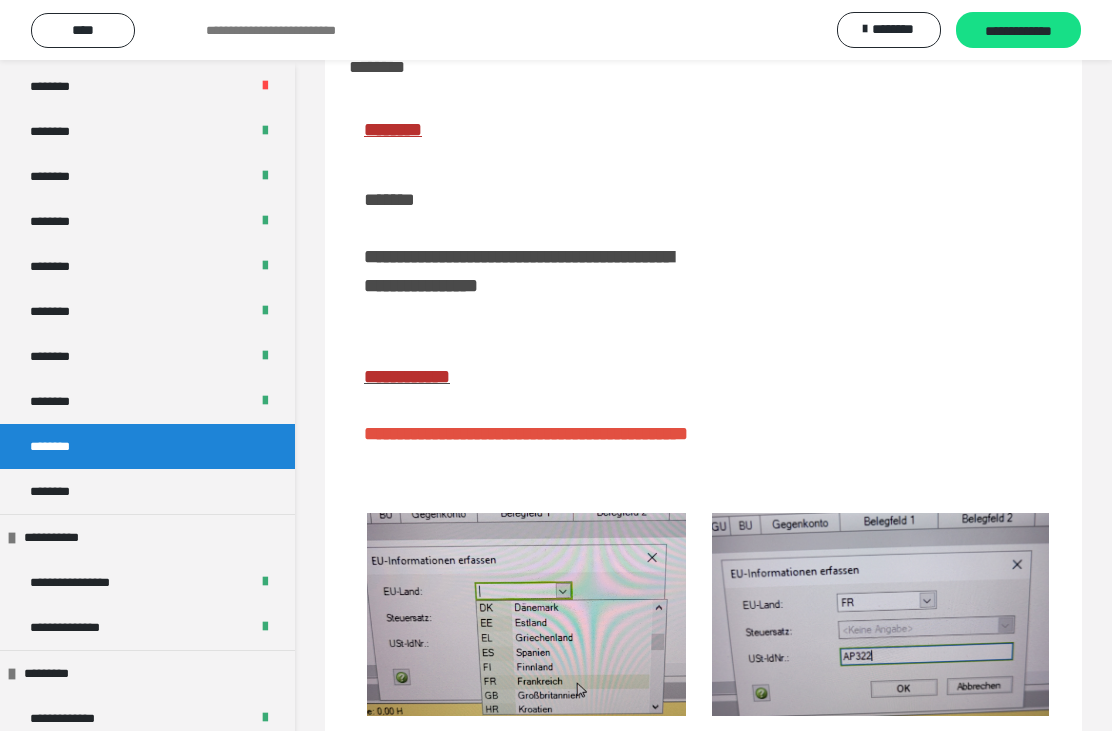 click on "**********" at bounding box center [1018, 31] 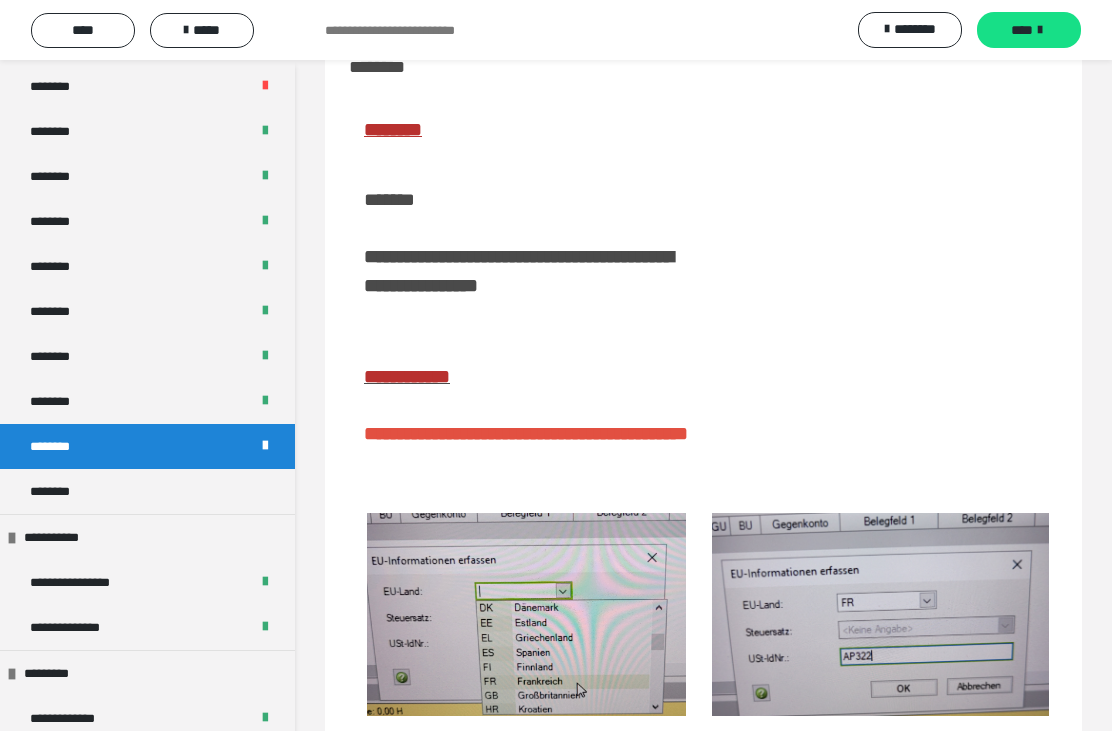 click on "********" at bounding box center (61, 491) 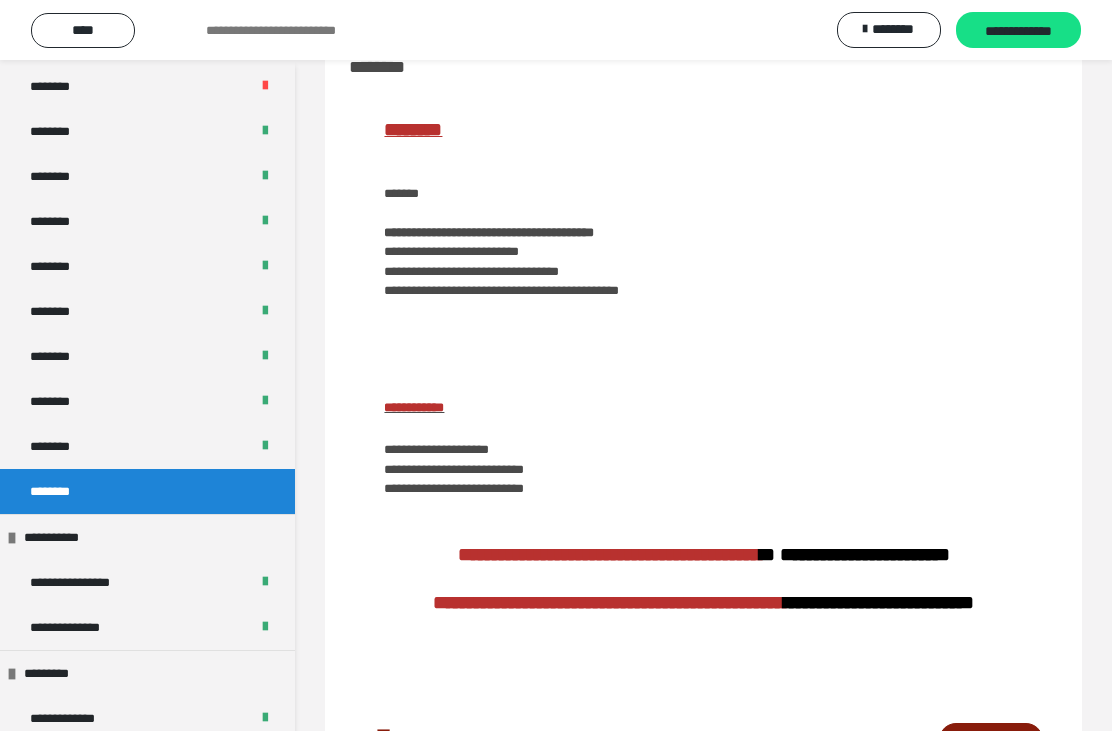 click on "**********" at bounding box center [1018, 31] 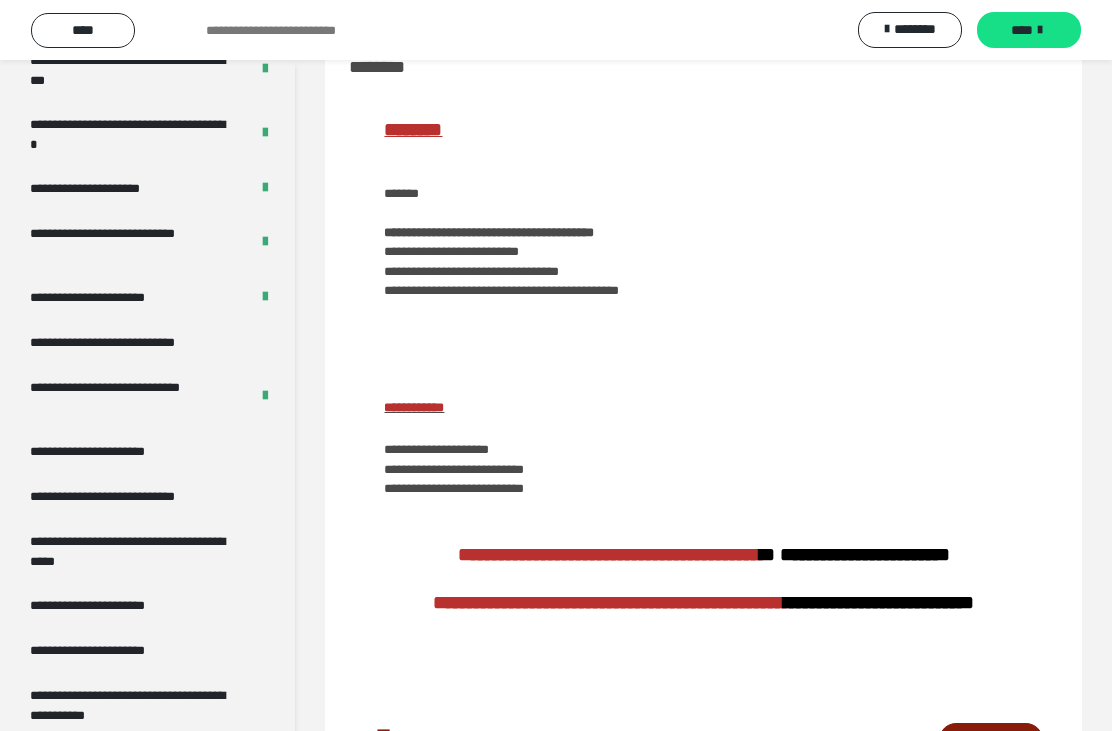 scroll, scrollTop: 3569, scrollLeft: 0, axis: vertical 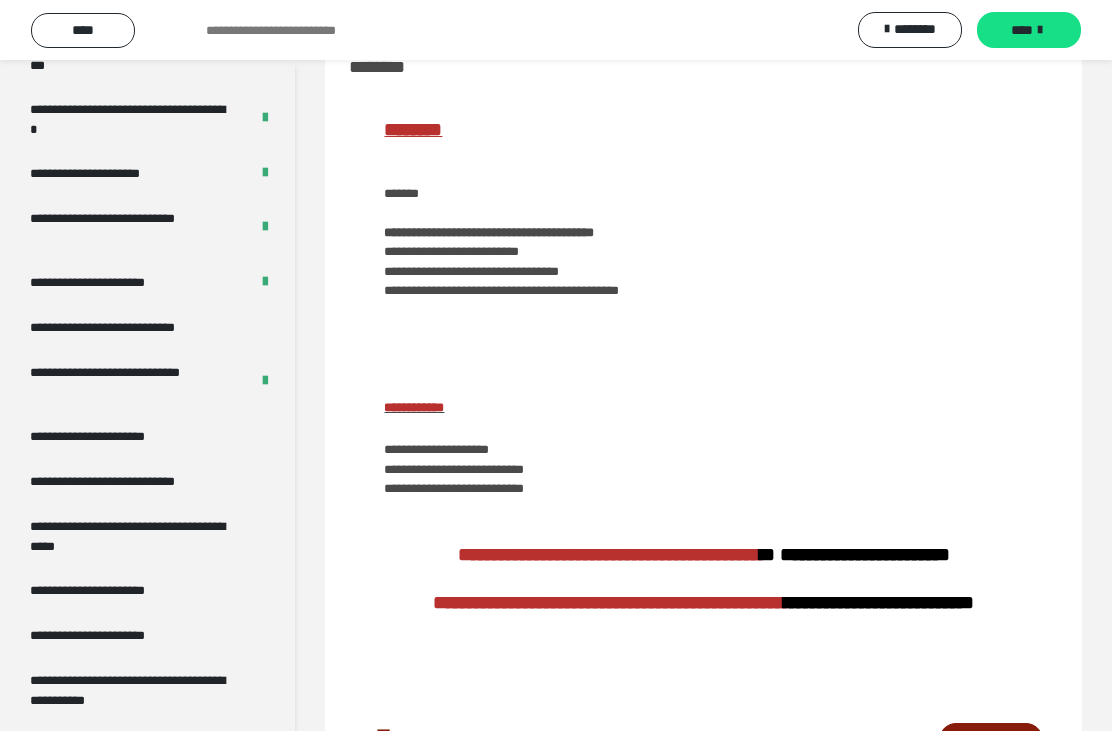 click on "**********" at bounding box center (109, 436) 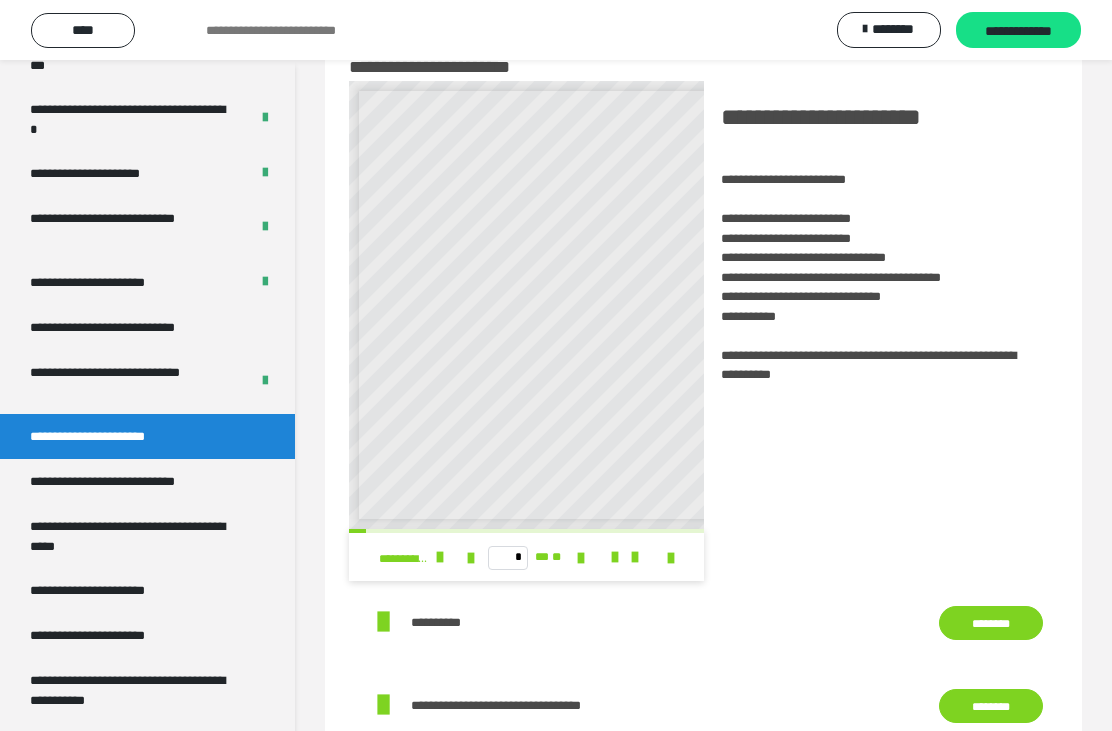 click on "**********" at bounding box center (1018, 31) 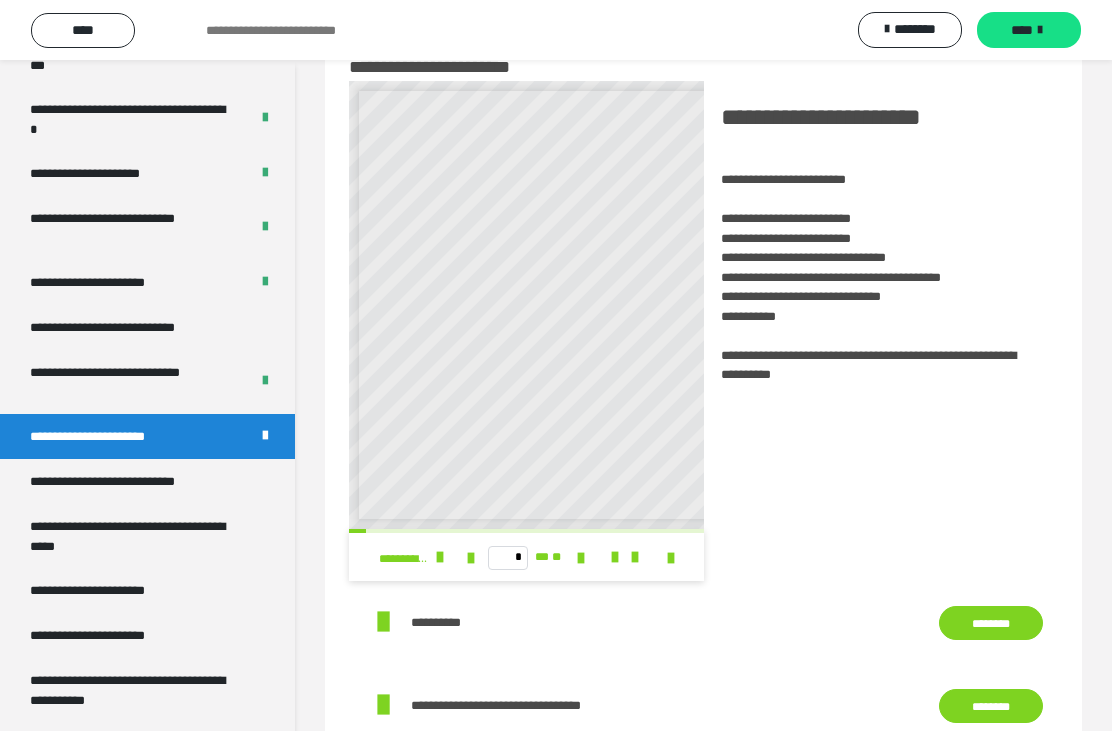 click on "**********" at bounding box center [129, 481] 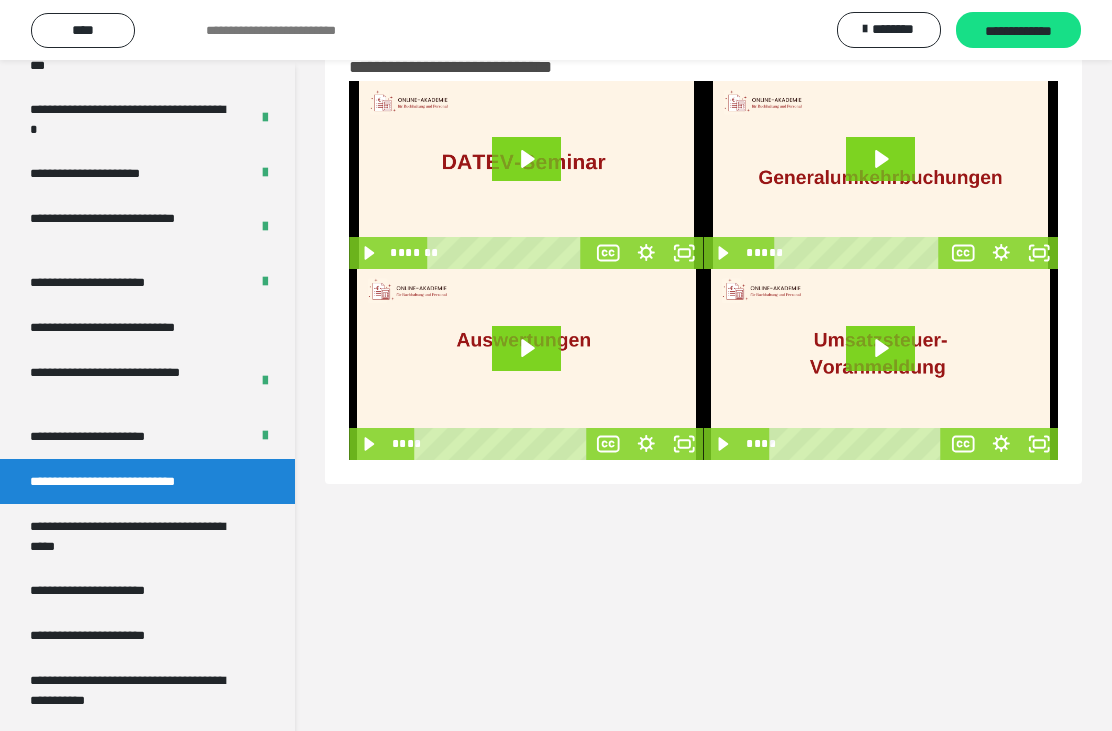 click on "**********" at bounding box center [1018, 31] 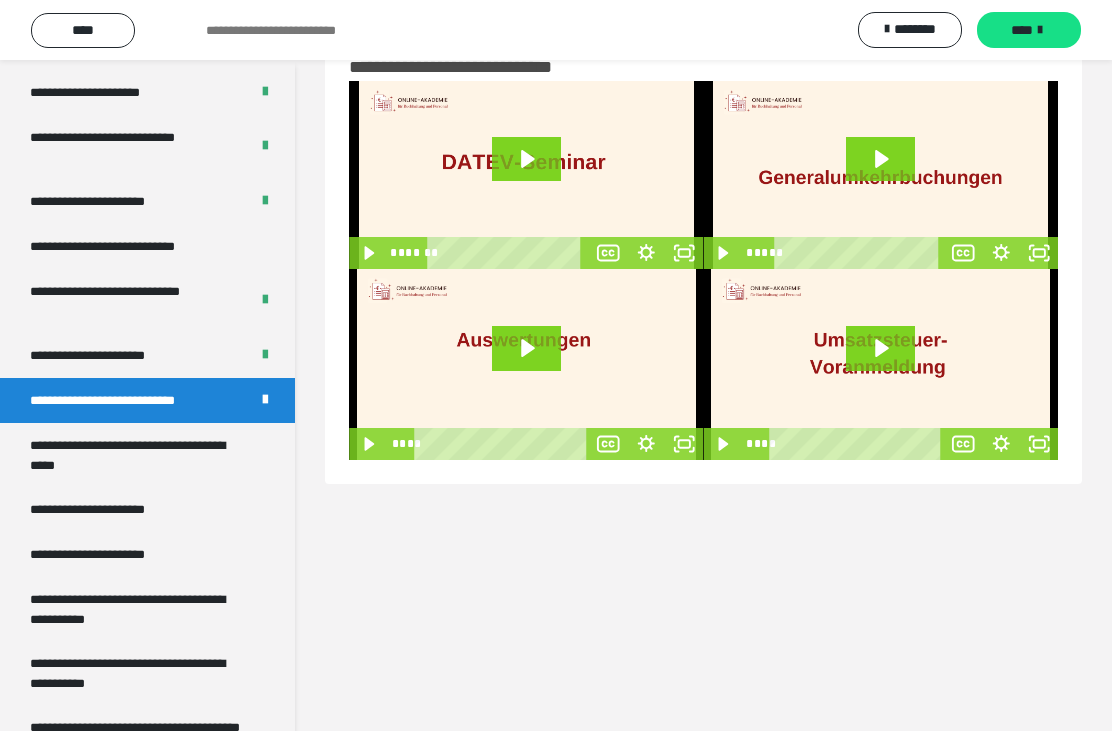 scroll, scrollTop: 3649, scrollLeft: 0, axis: vertical 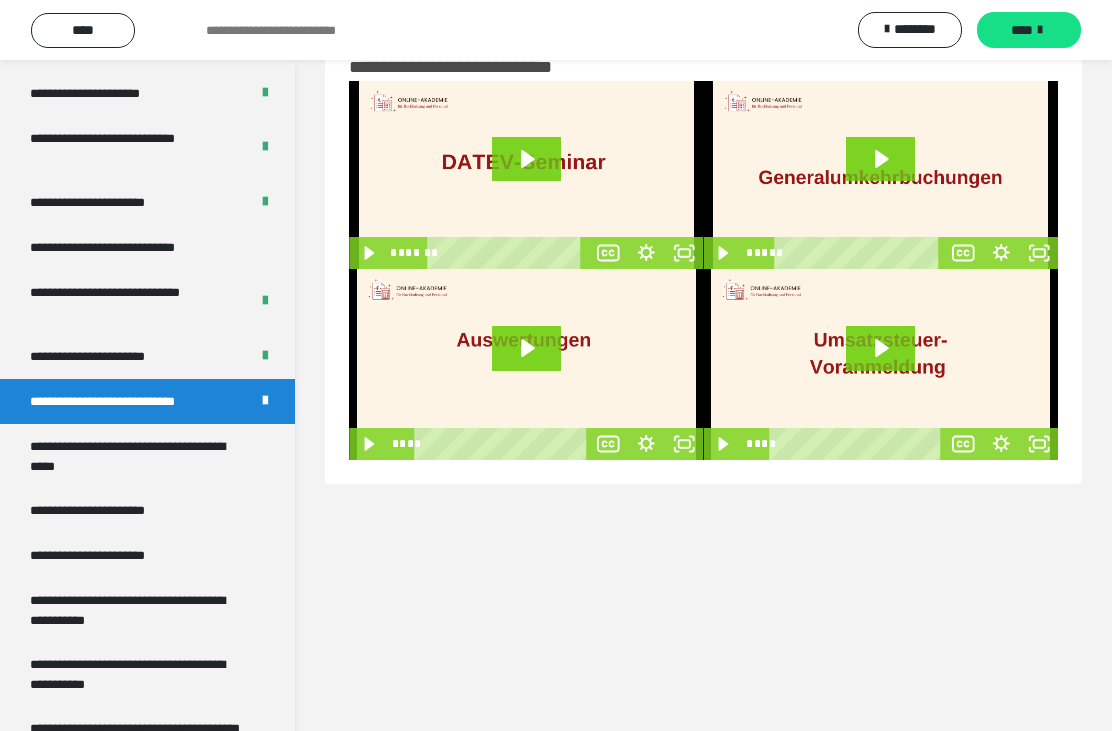 click on "**********" at bounding box center (139, 456) 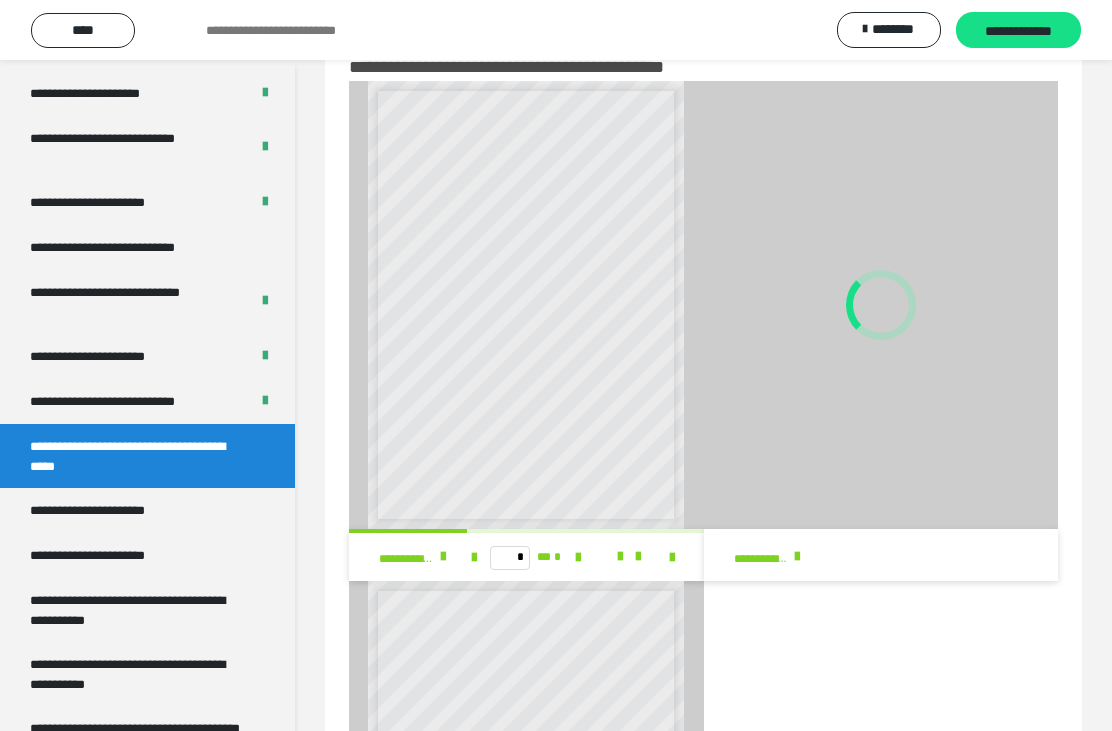 click on "**********" at bounding box center (1018, 31) 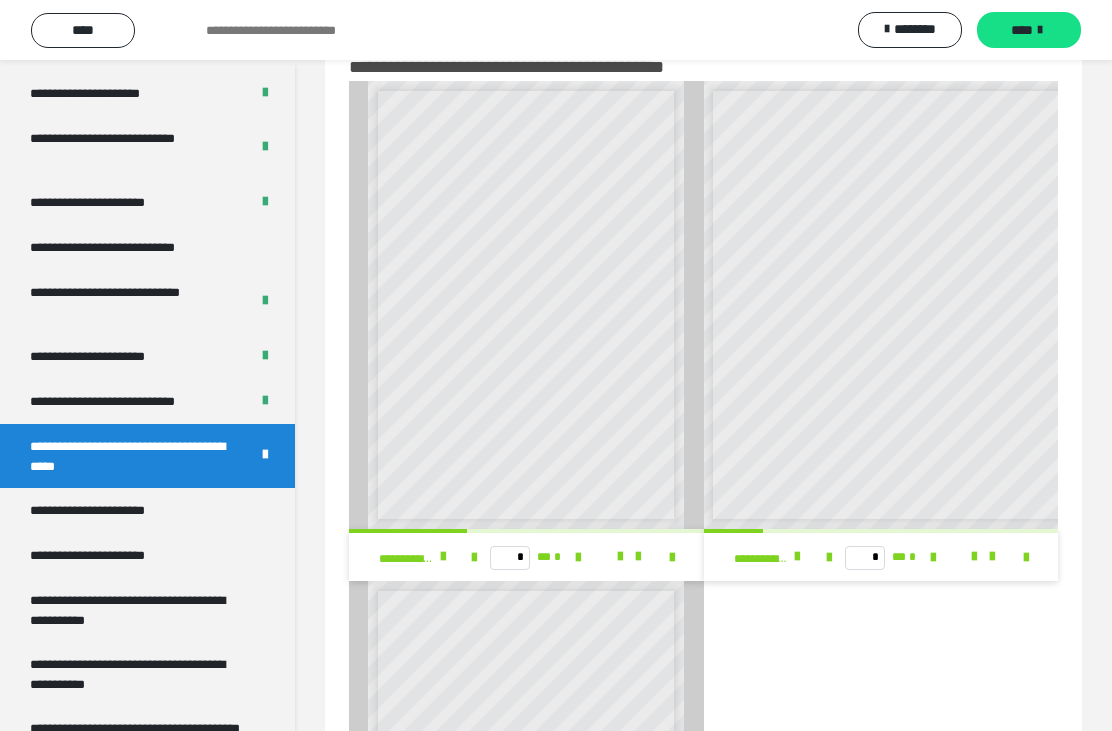 click on "**********" at bounding box center [110, 510] 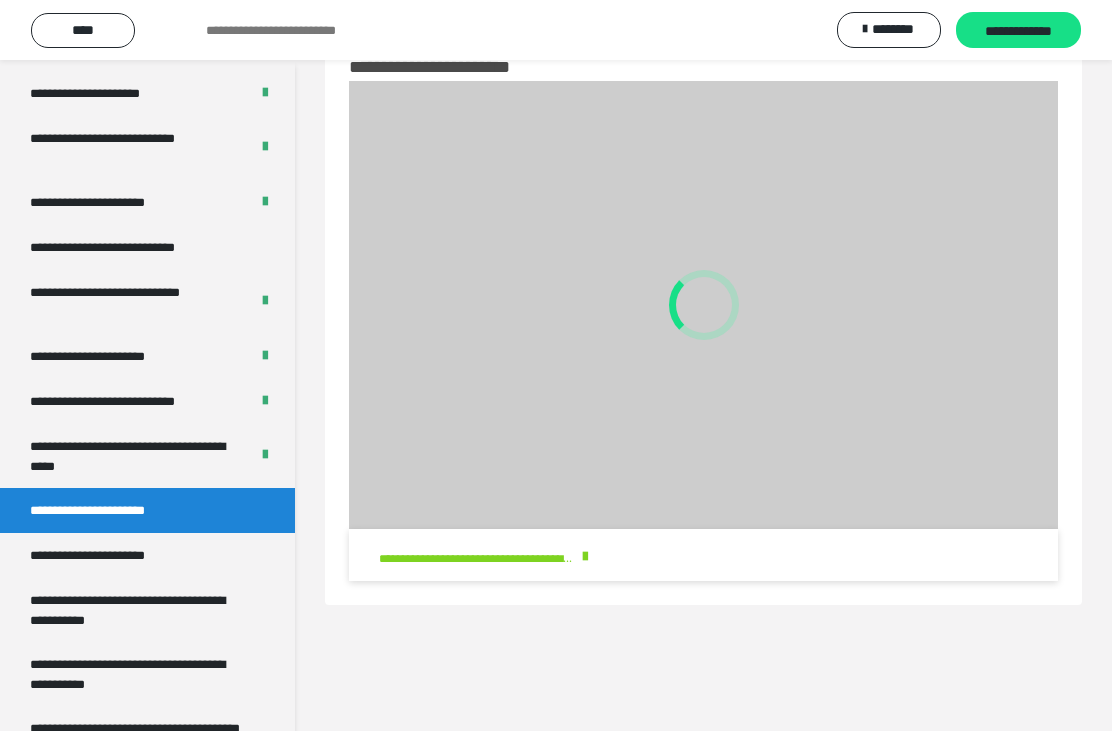 click on "**********" at bounding box center [1018, 31] 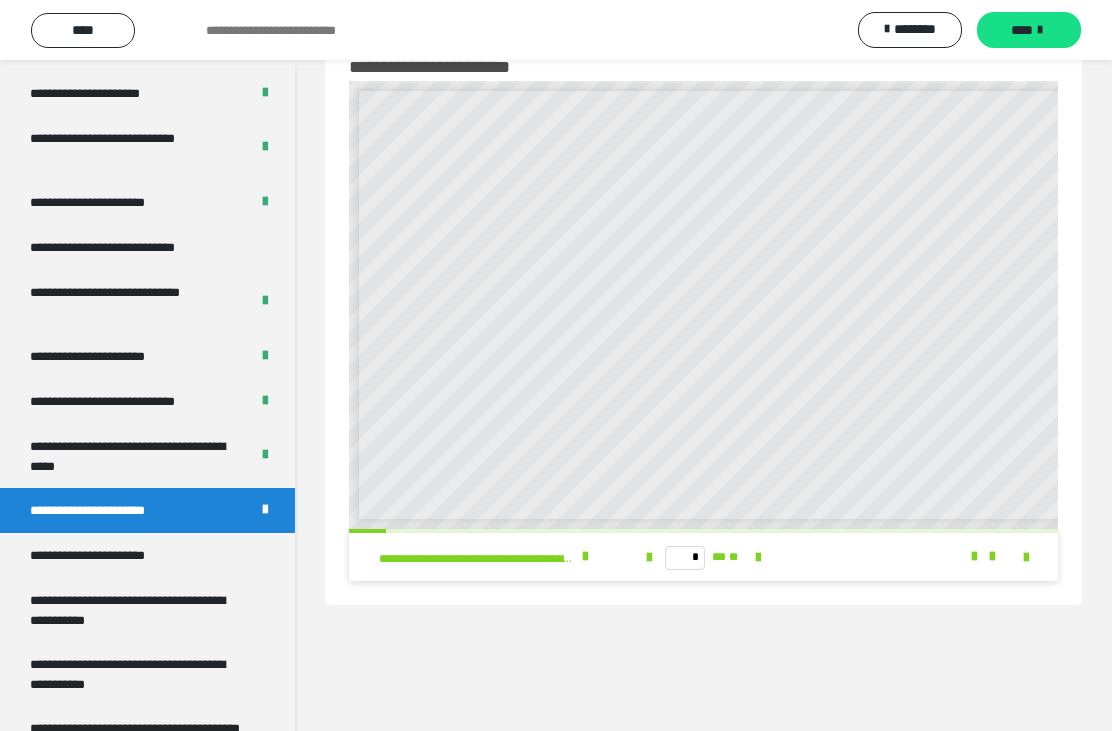 click on "**********" at bounding box center (111, 555) 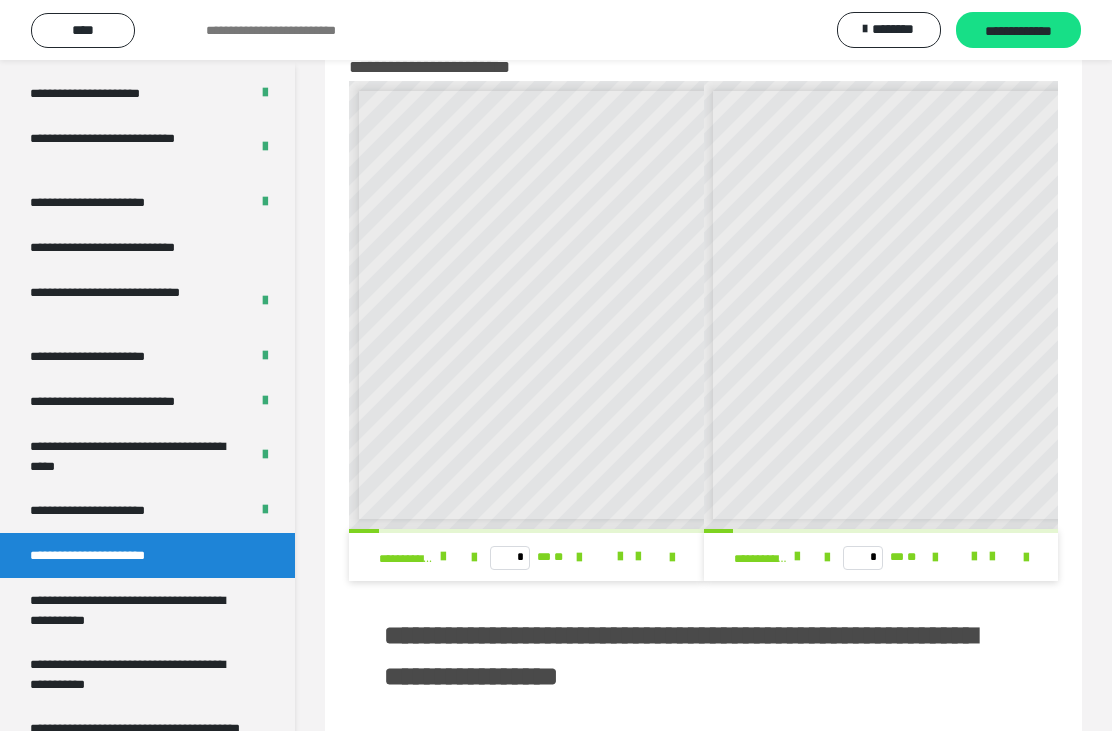 click on "**********" at bounding box center (1018, 31) 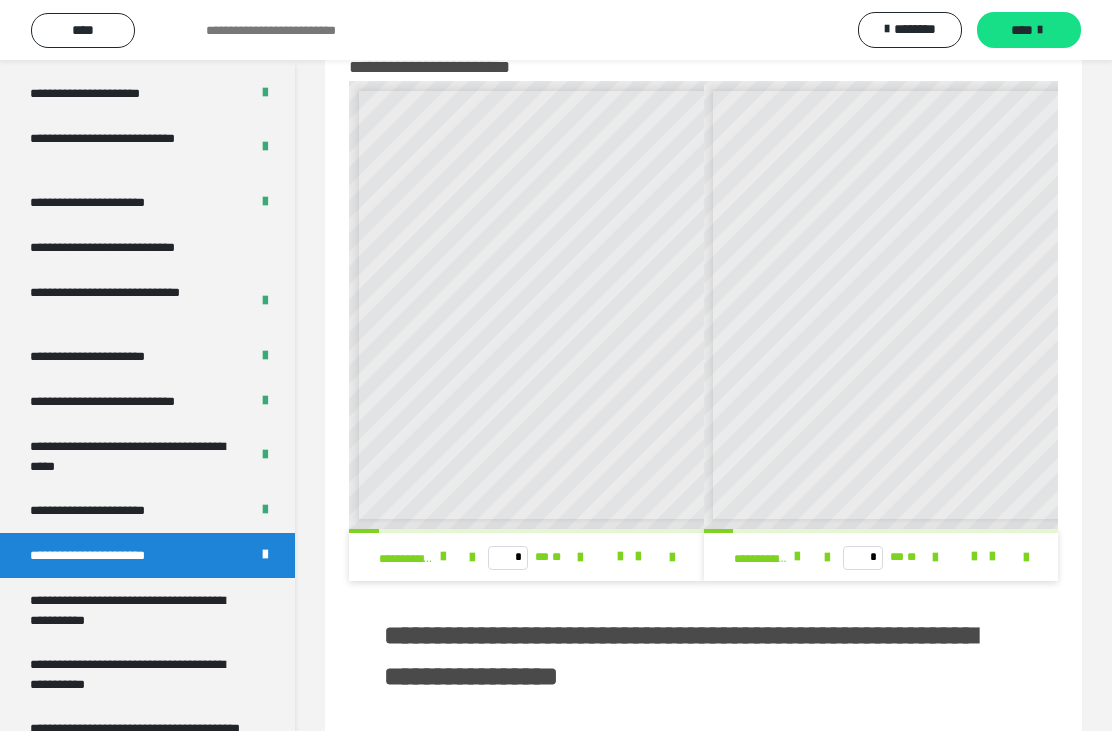 click on "**********" at bounding box center [139, 610] 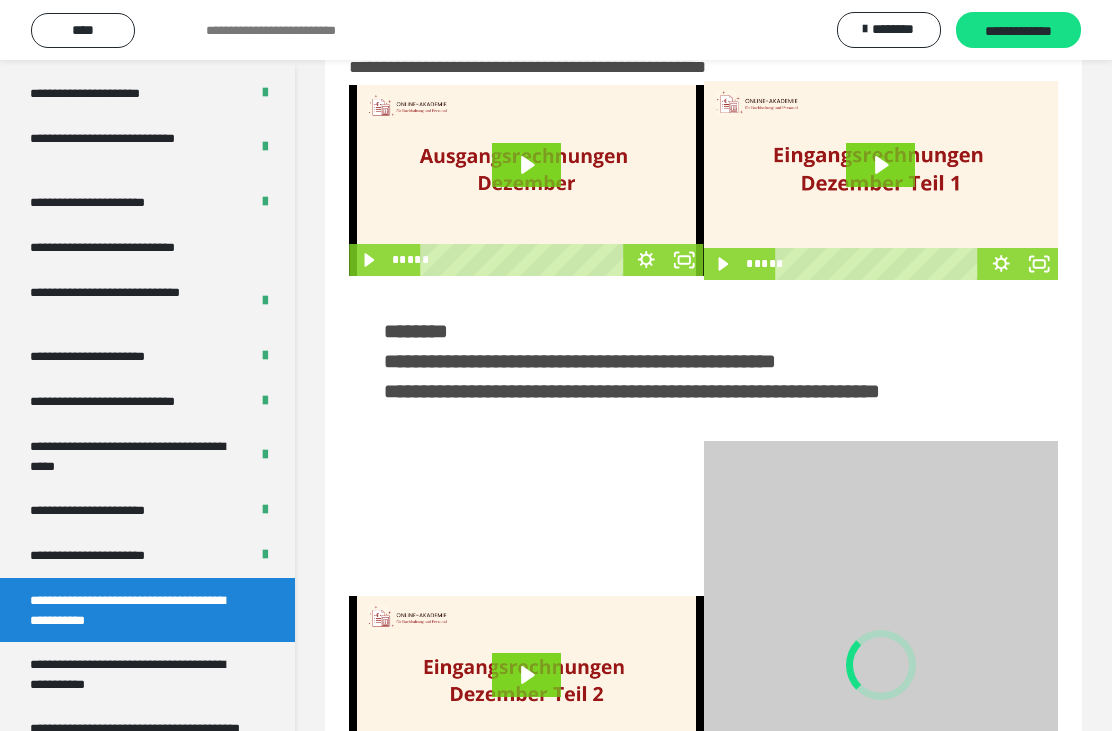 click on "**********" at bounding box center [1018, 31] 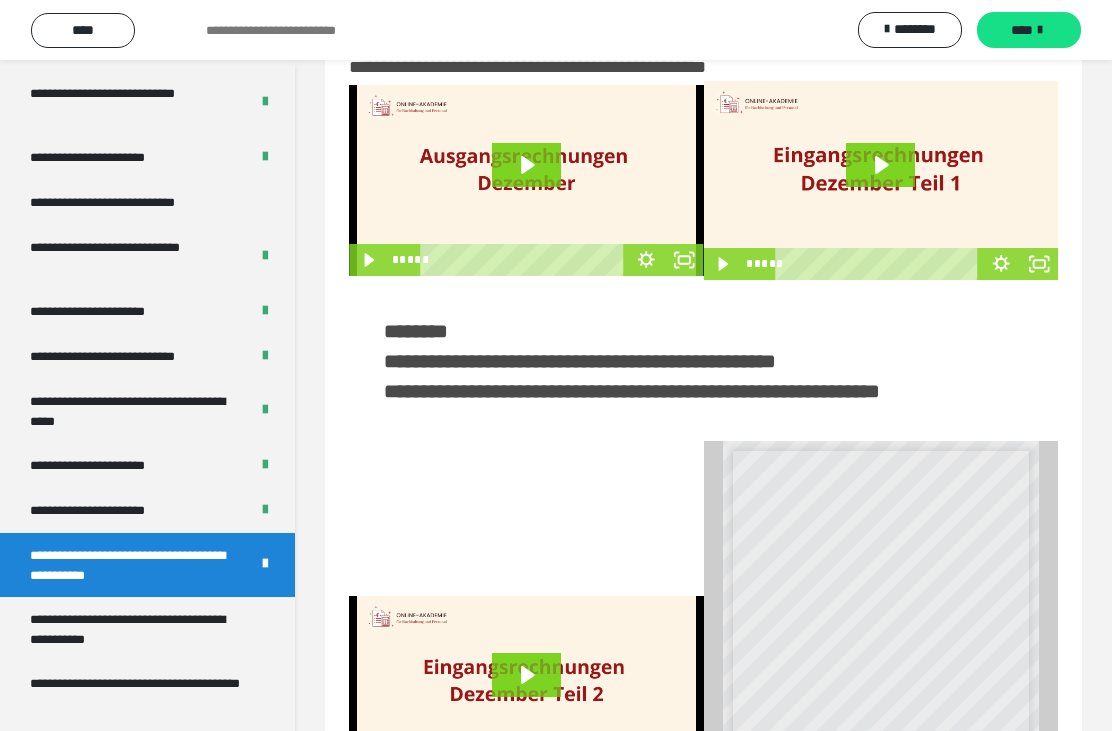 scroll, scrollTop: 3693, scrollLeft: 0, axis: vertical 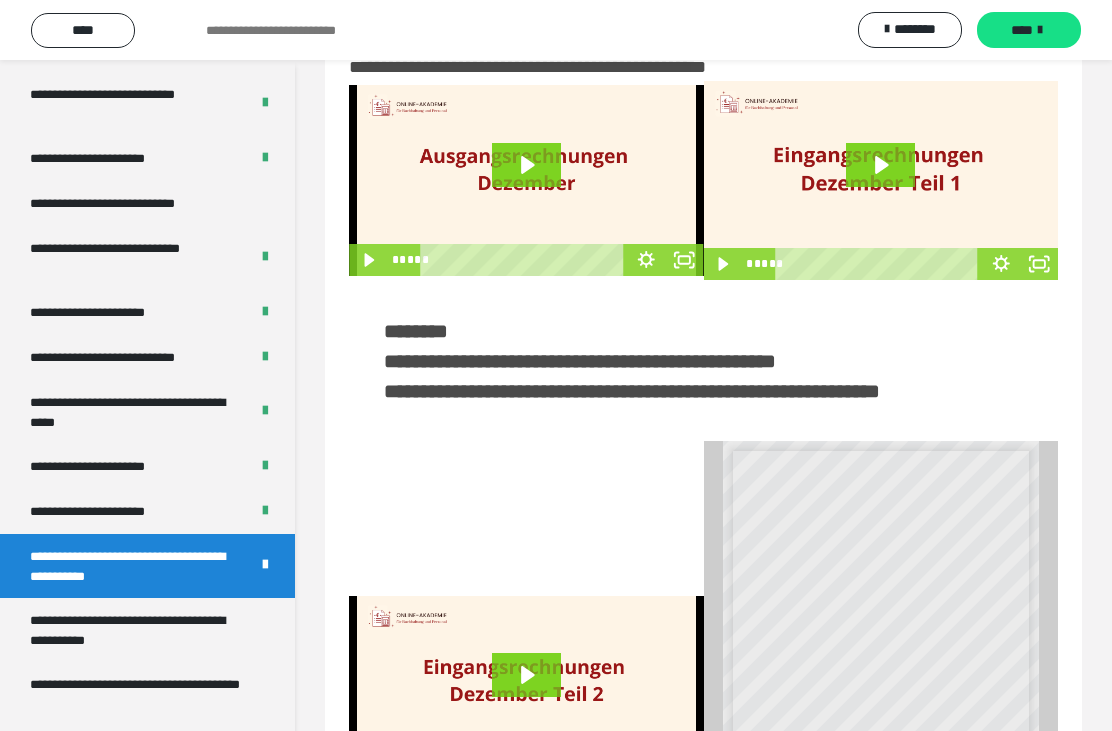 click on "**********" at bounding box center [139, 630] 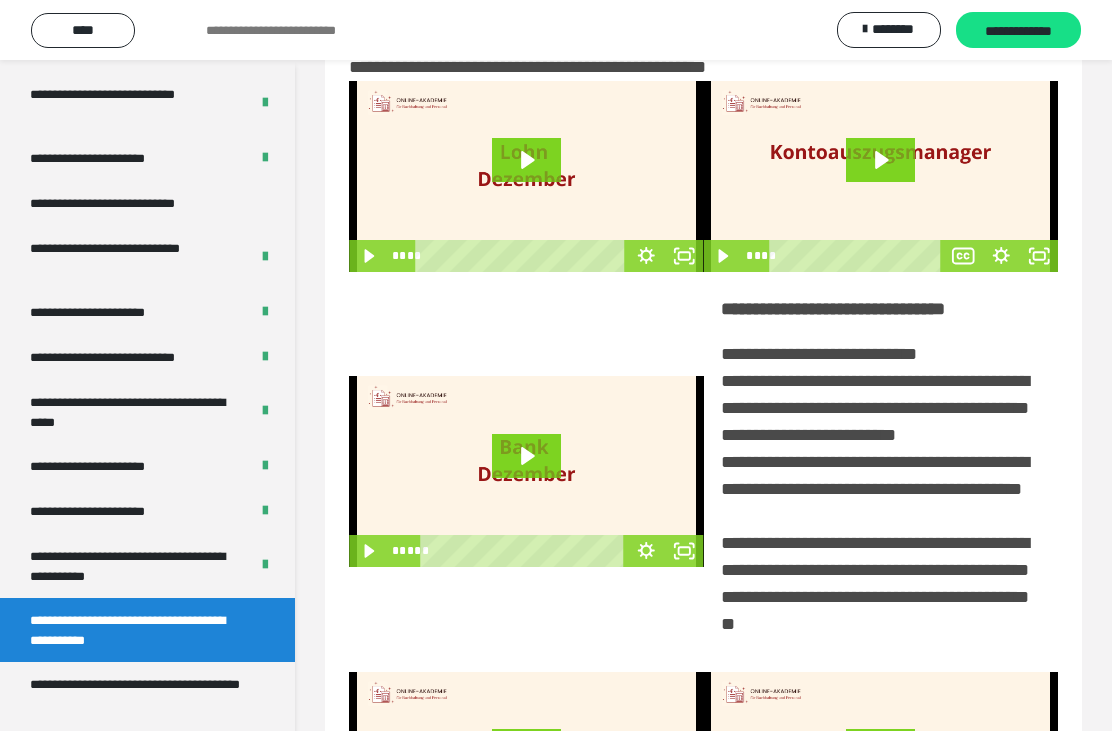 click on "**********" at bounding box center (1018, 31) 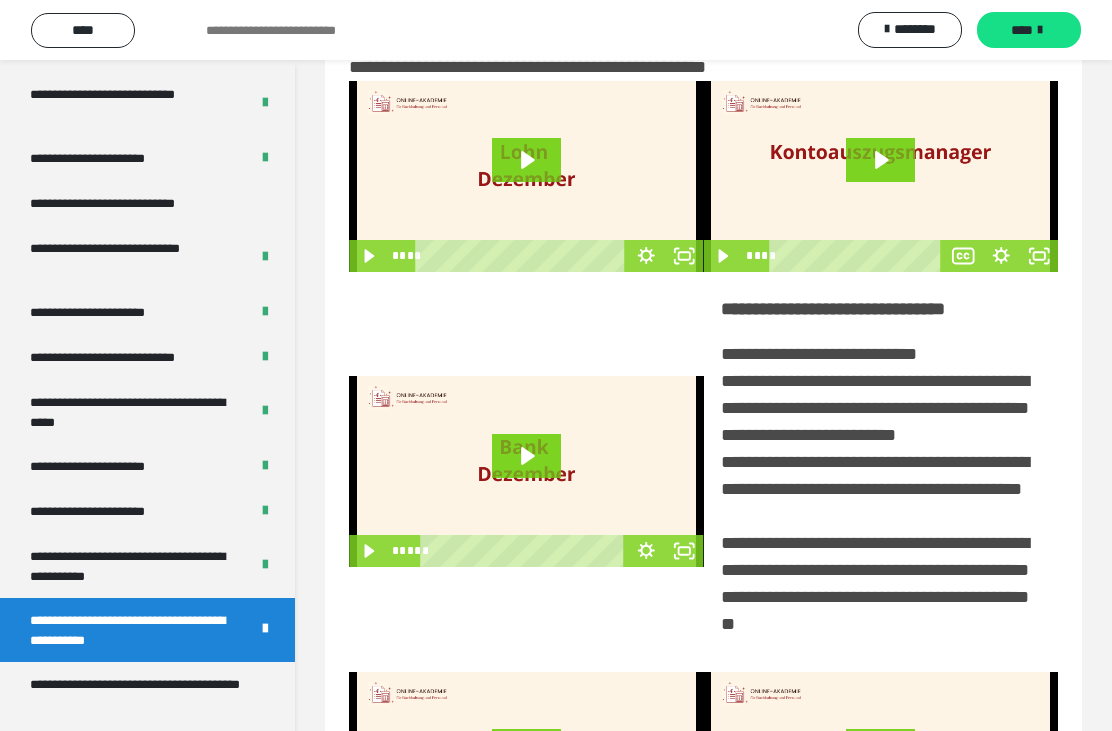 click on "**********" at bounding box center (139, 694) 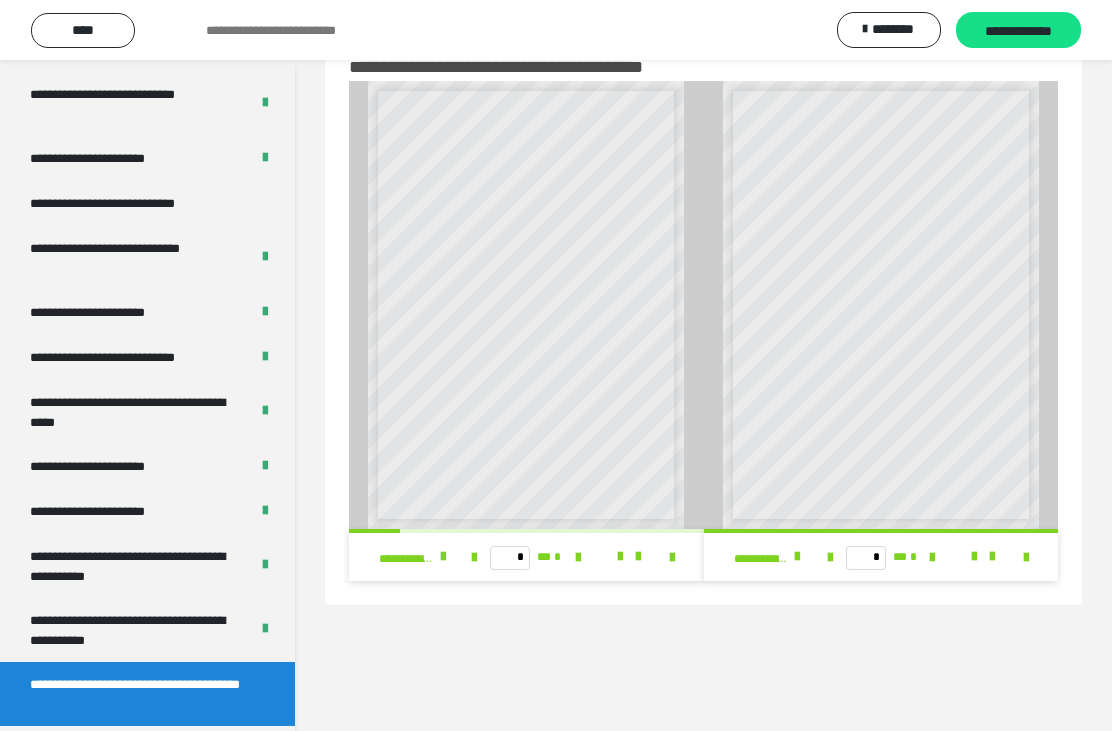 click on "**********" at bounding box center (1018, 31) 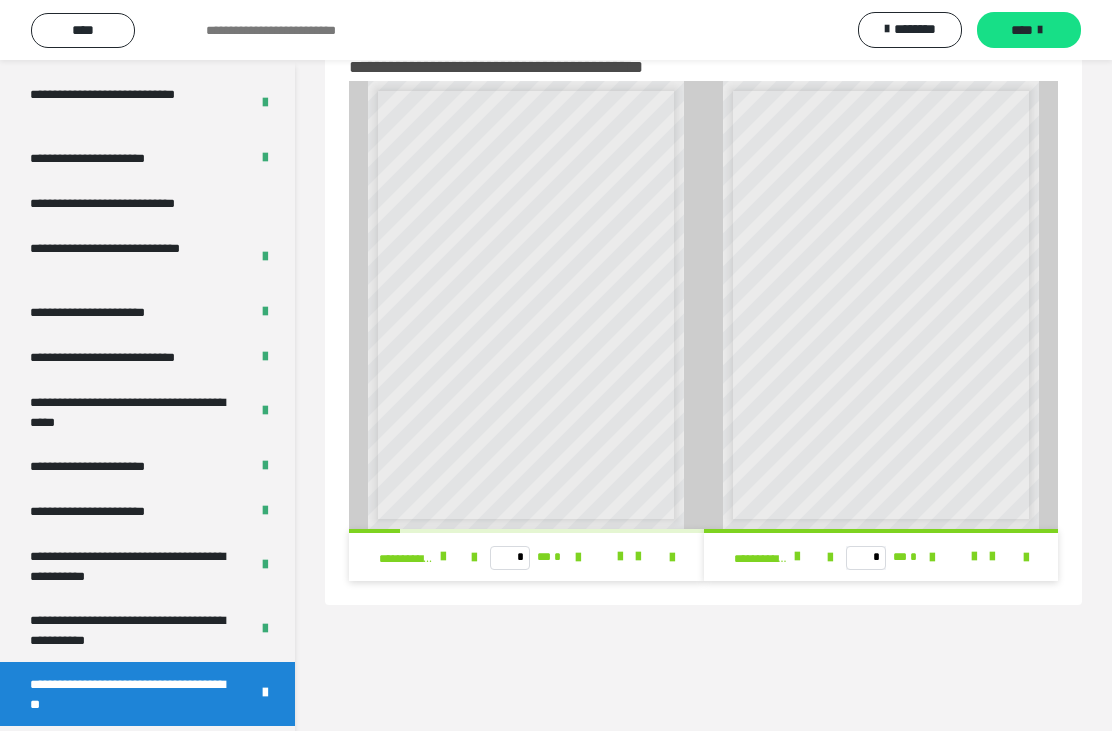 click on "**********" at bounding box center [139, 758] 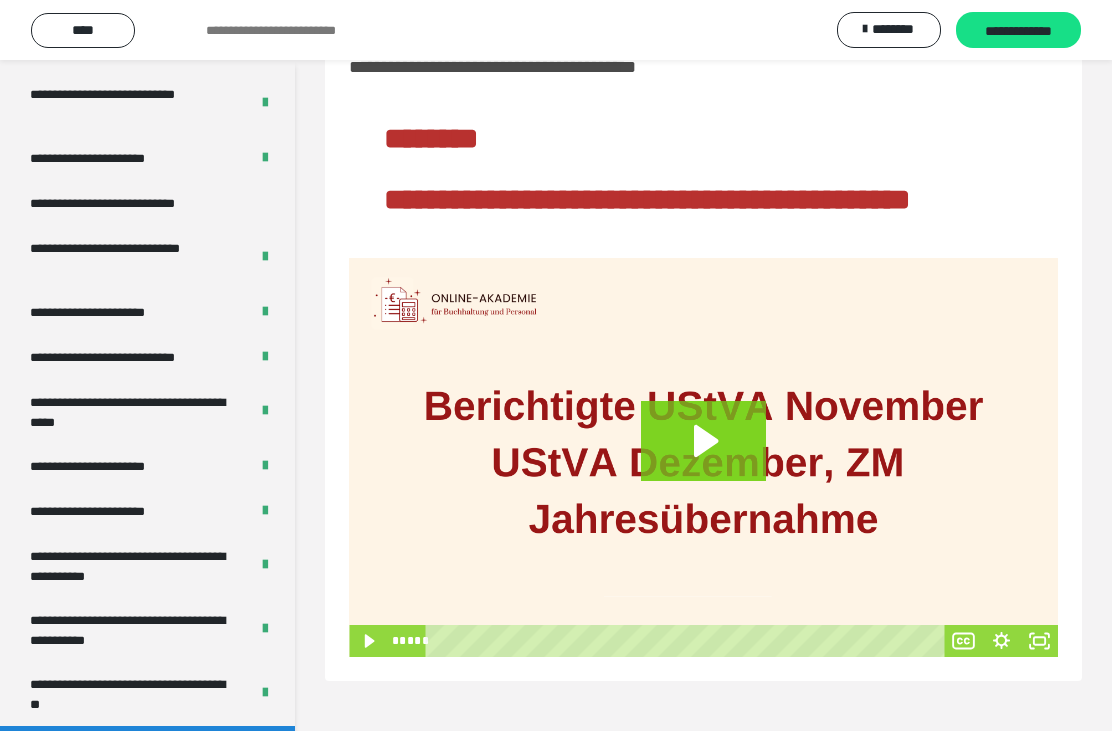 click on "**********" at bounding box center [1018, 31] 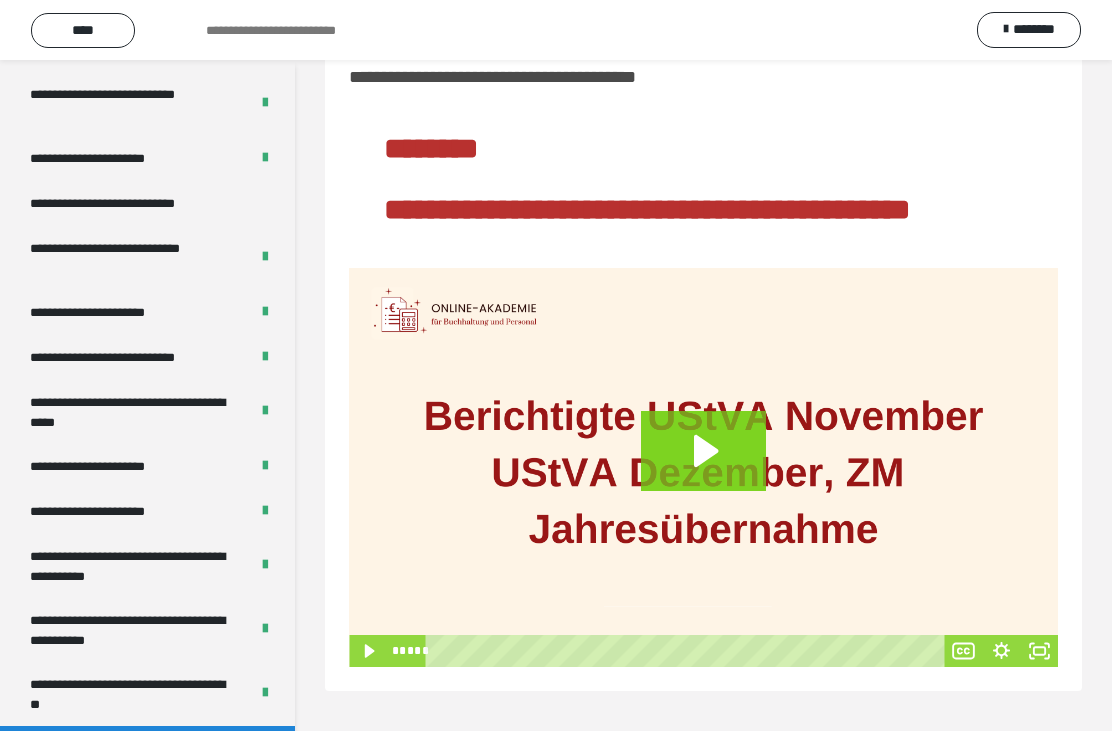 scroll, scrollTop: 0, scrollLeft: 0, axis: both 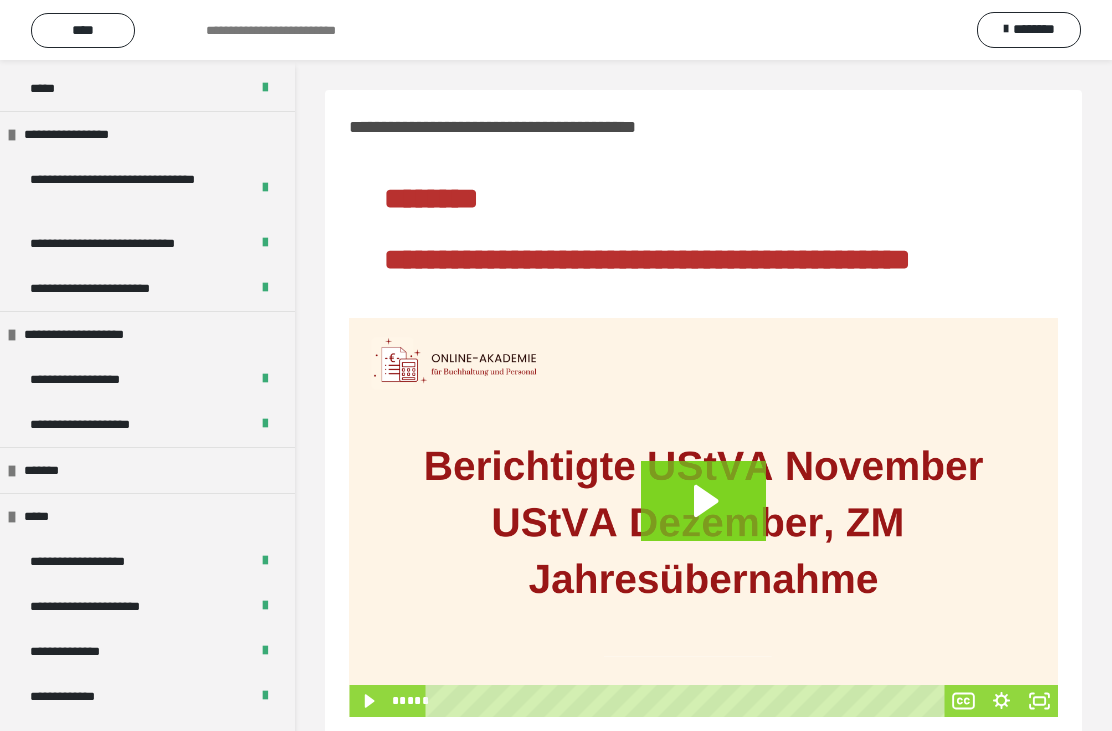 click on "*******" at bounding box center [48, 470] 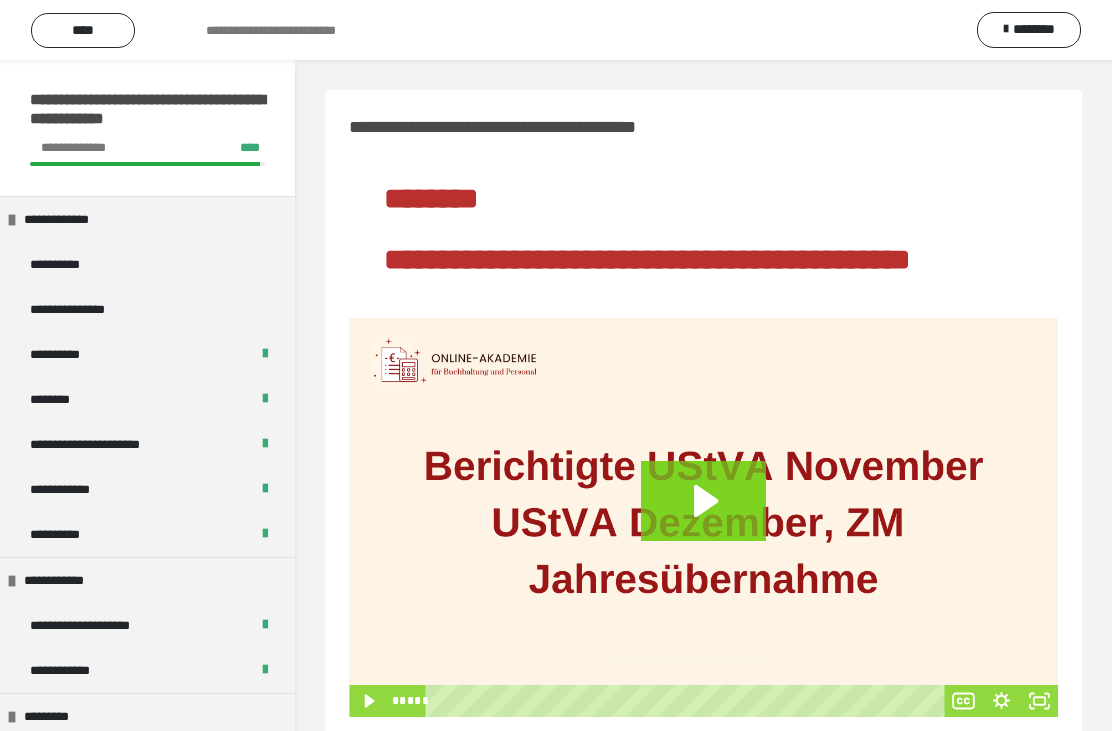 scroll, scrollTop: 0, scrollLeft: 0, axis: both 